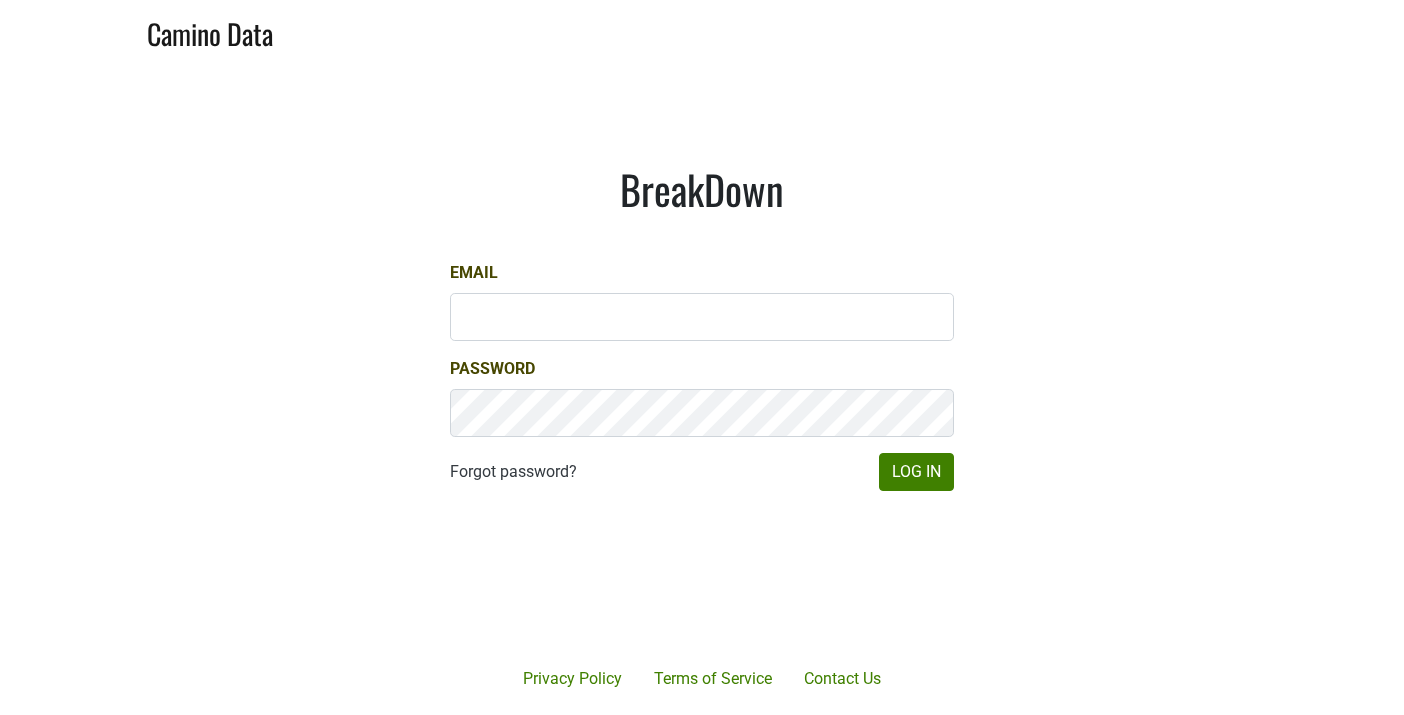 scroll, scrollTop: 0, scrollLeft: 0, axis: both 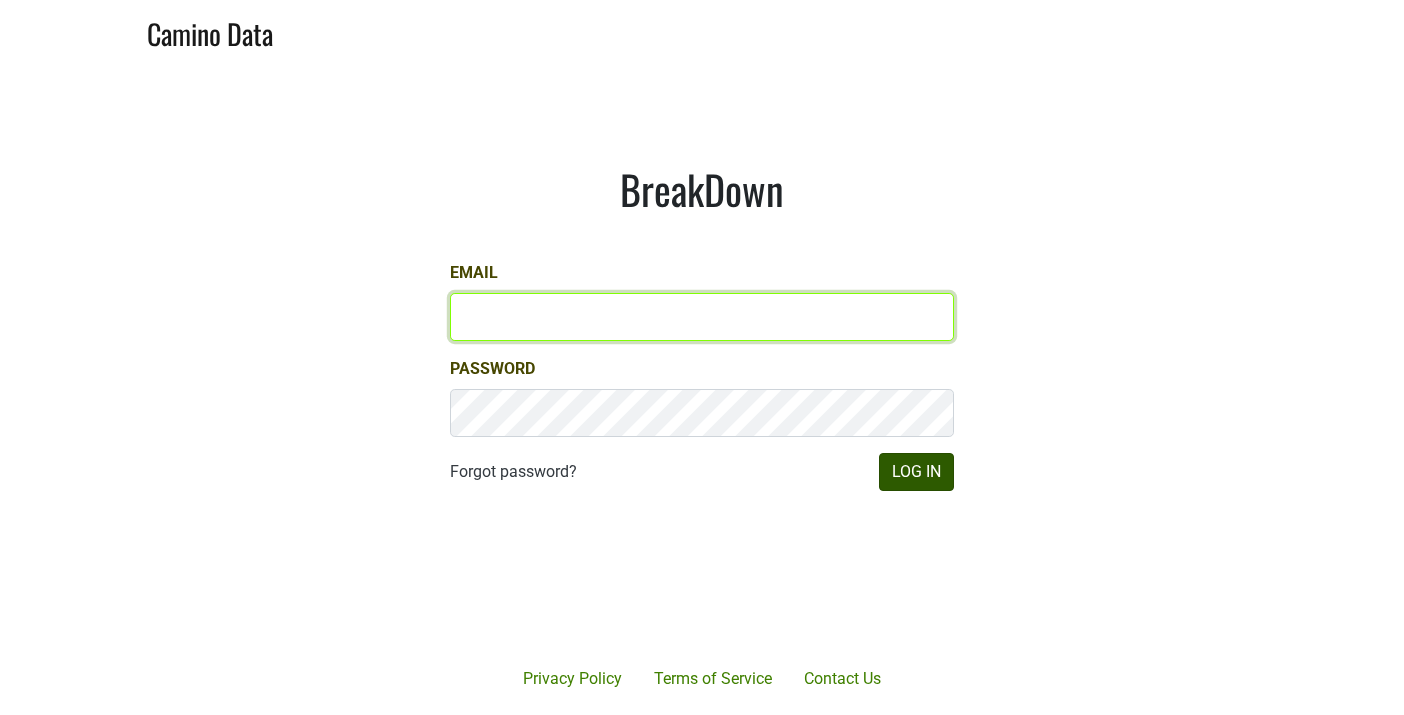 type on "mattmckeown@jonata.com" 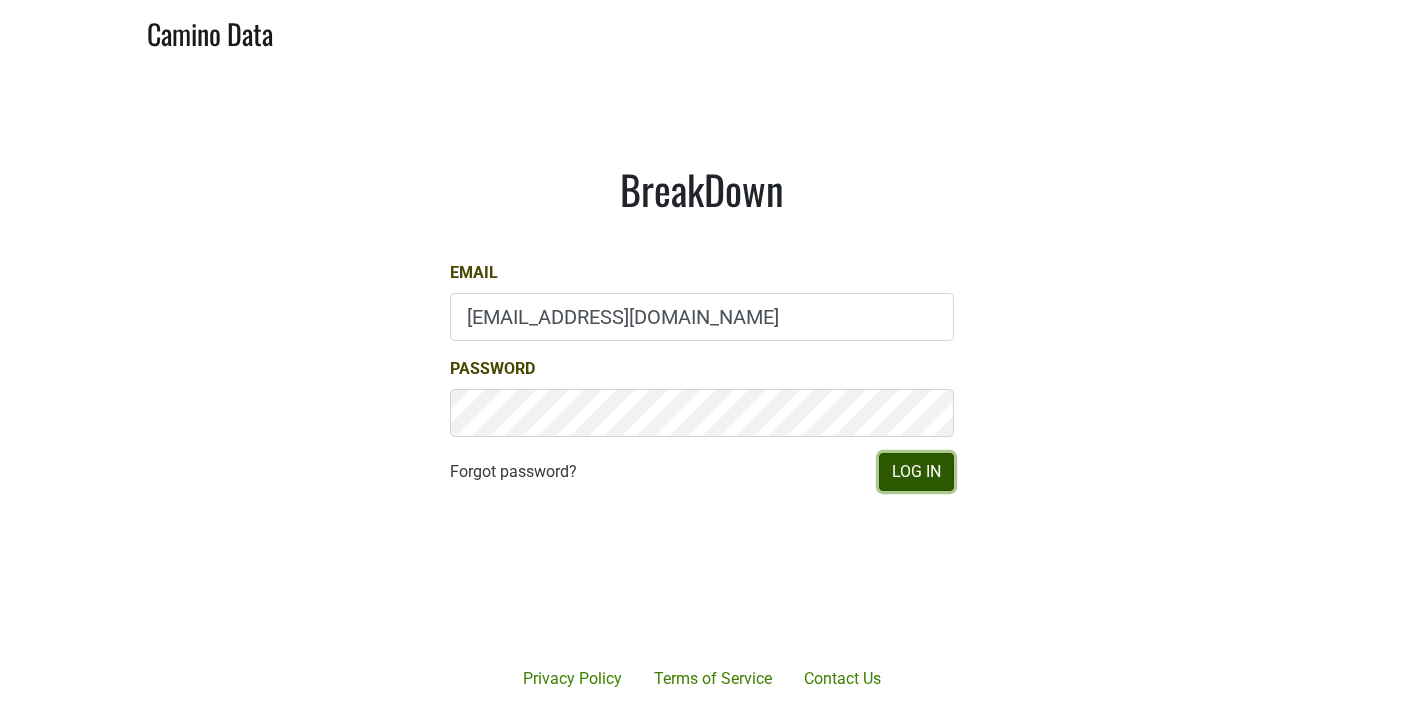 click on "Log In" at bounding box center [916, 472] 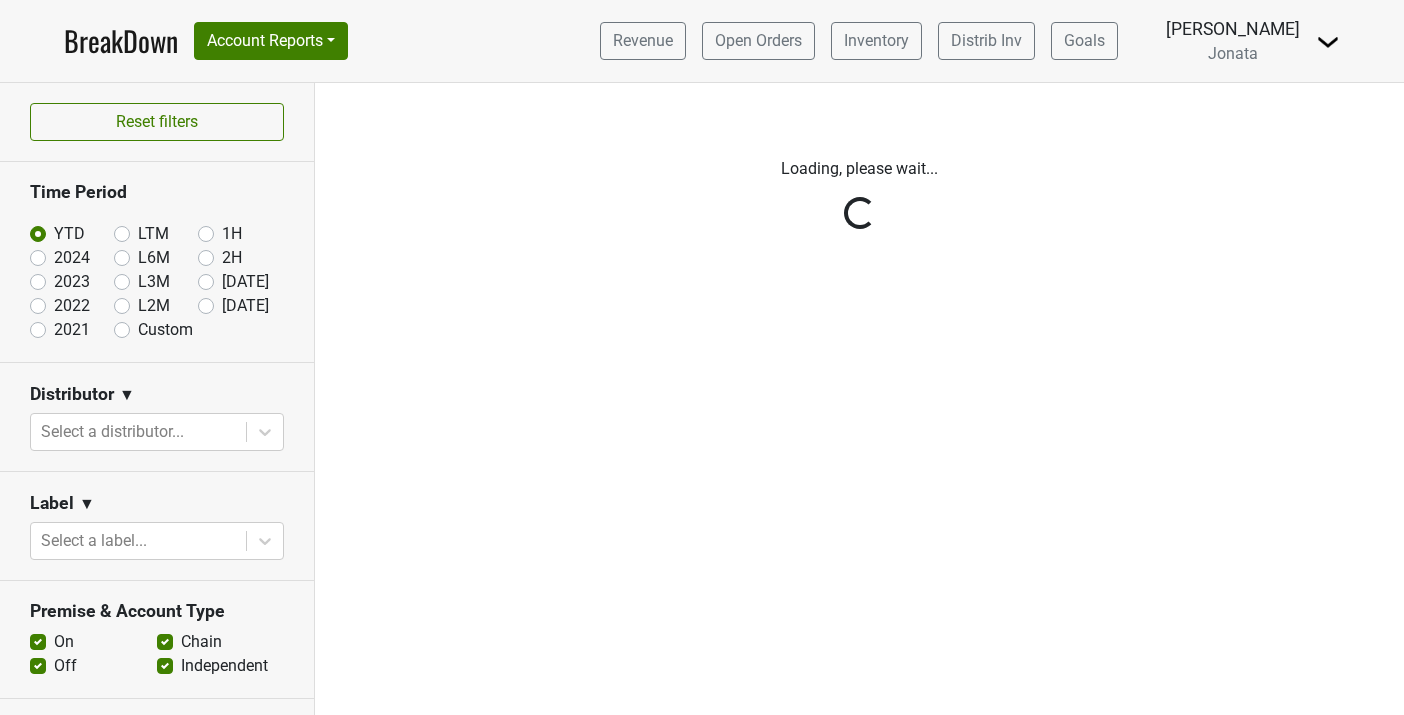 scroll, scrollTop: 0, scrollLeft: 0, axis: both 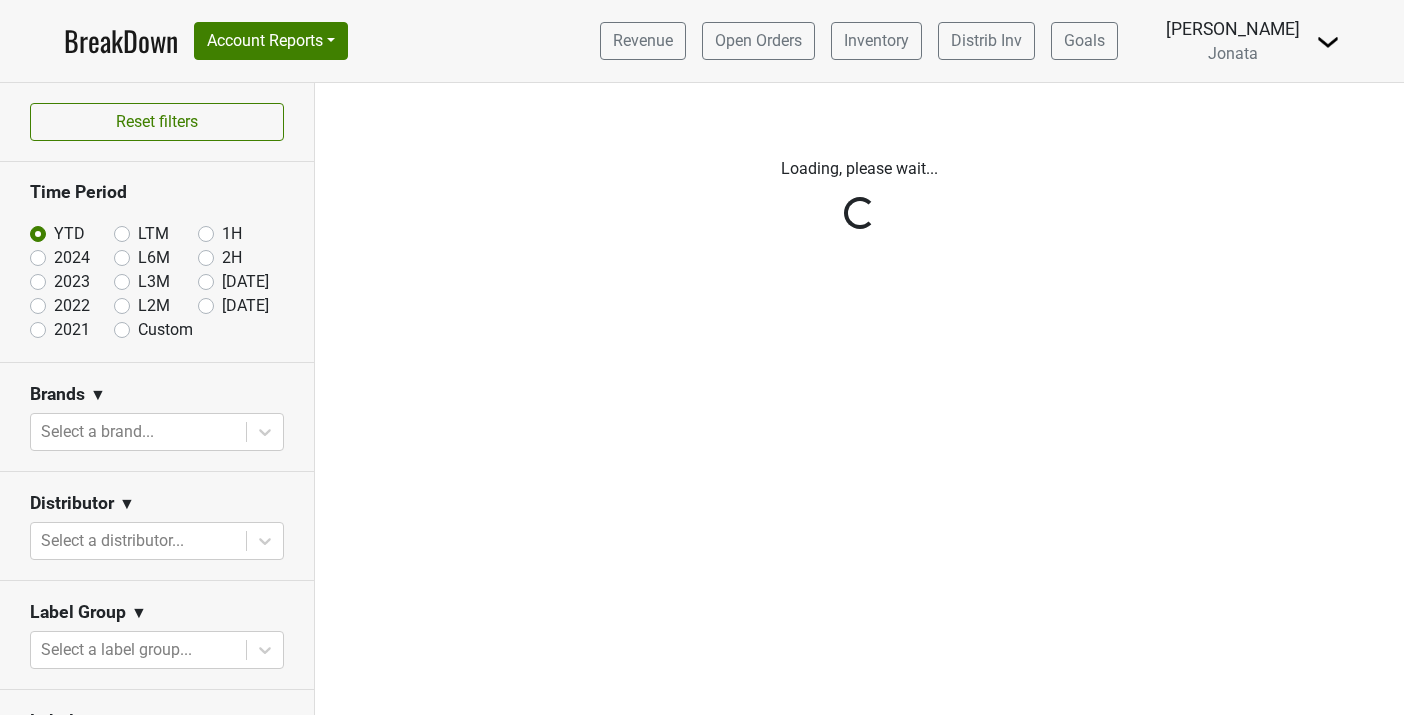 click at bounding box center (1328, 42) 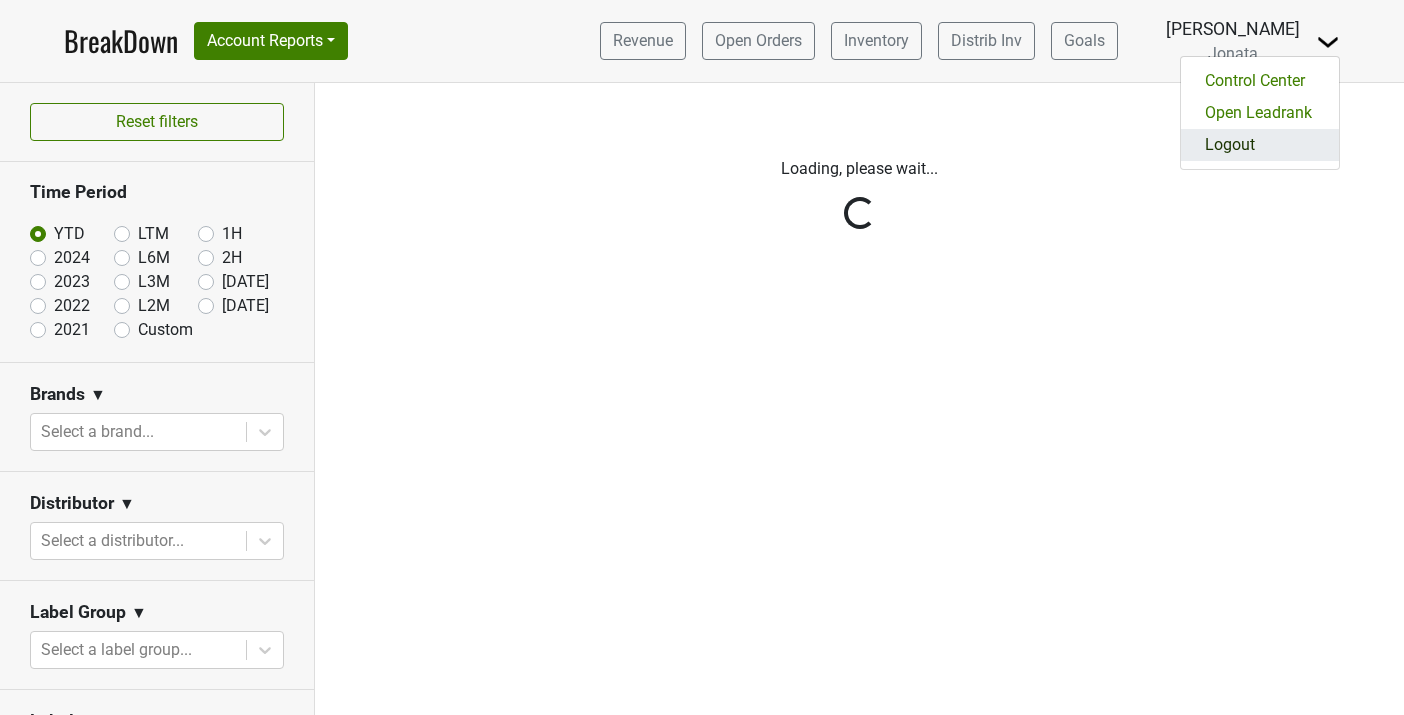 click on "Logout" at bounding box center (1260, 145) 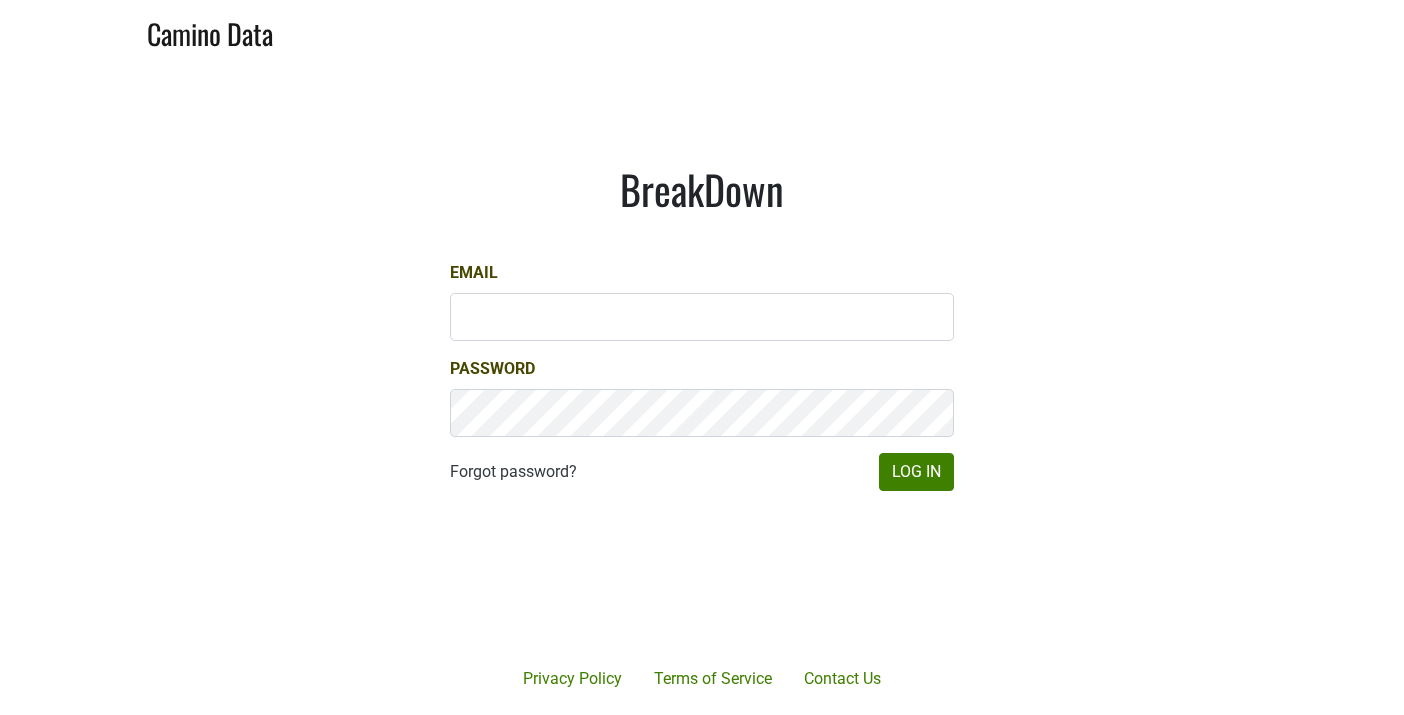 scroll, scrollTop: 0, scrollLeft: 0, axis: both 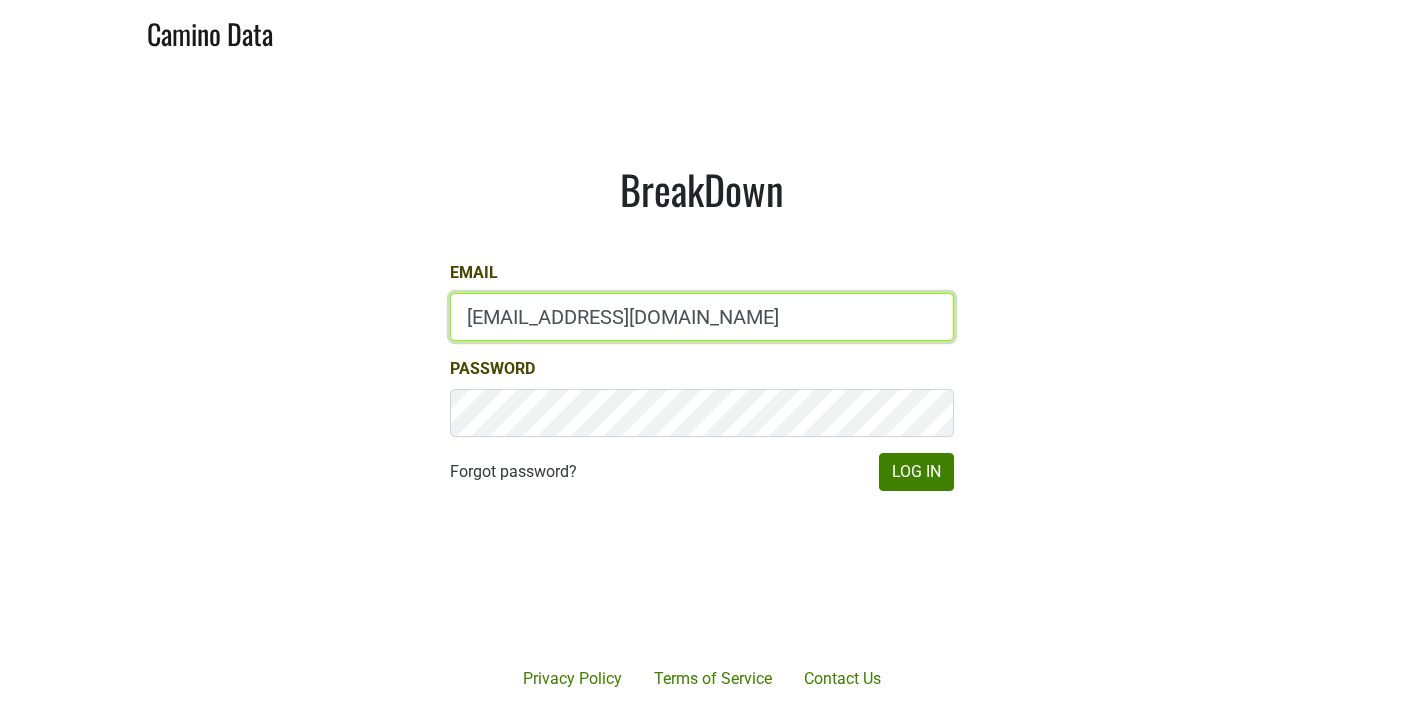 click on "mattmckeown@jonata.com" at bounding box center [702, 317] 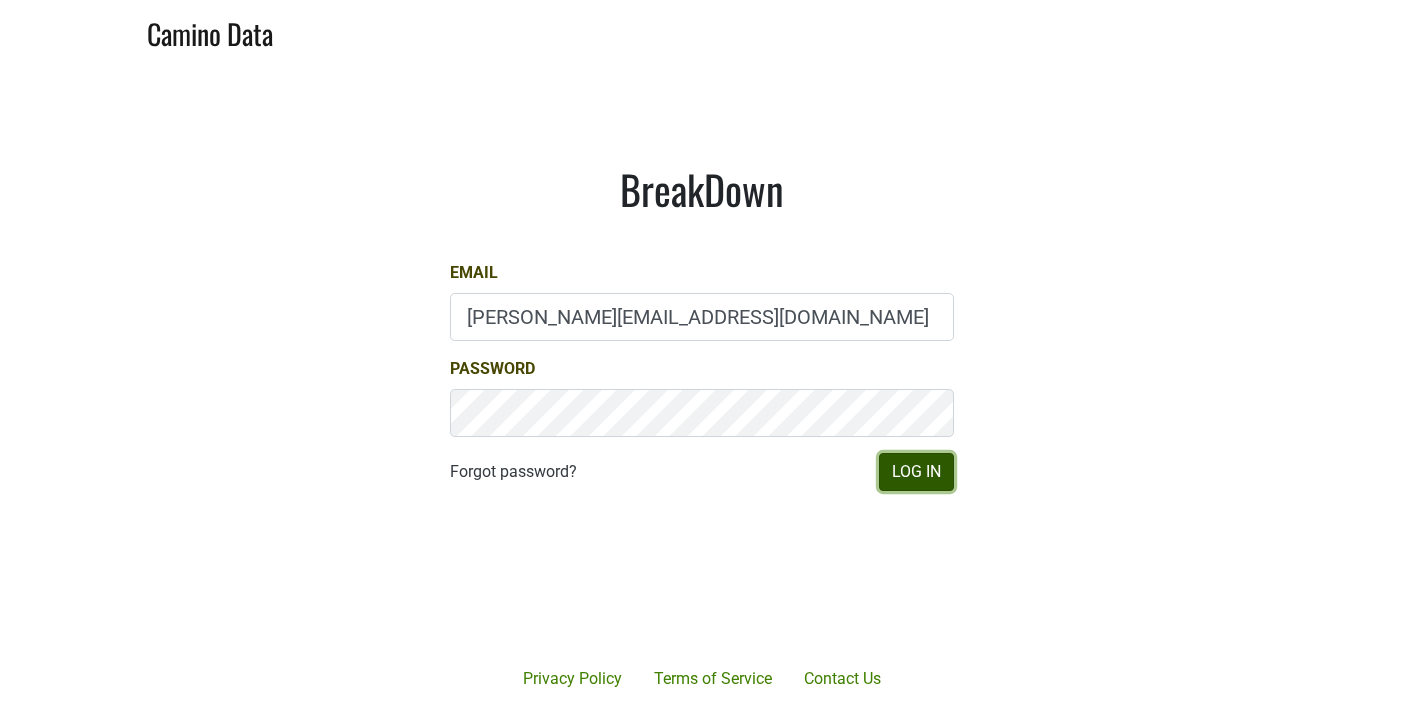 click on "Log In" at bounding box center (916, 472) 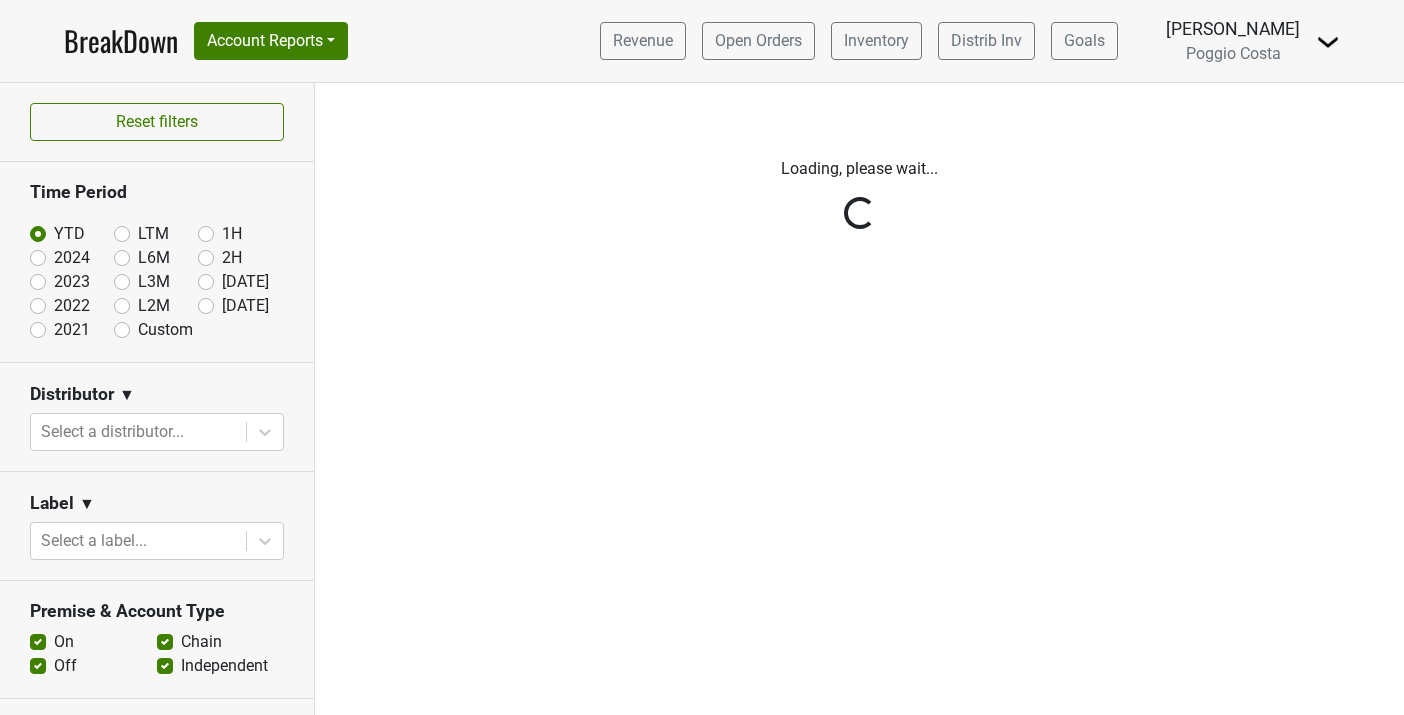 scroll, scrollTop: 0, scrollLeft: 0, axis: both 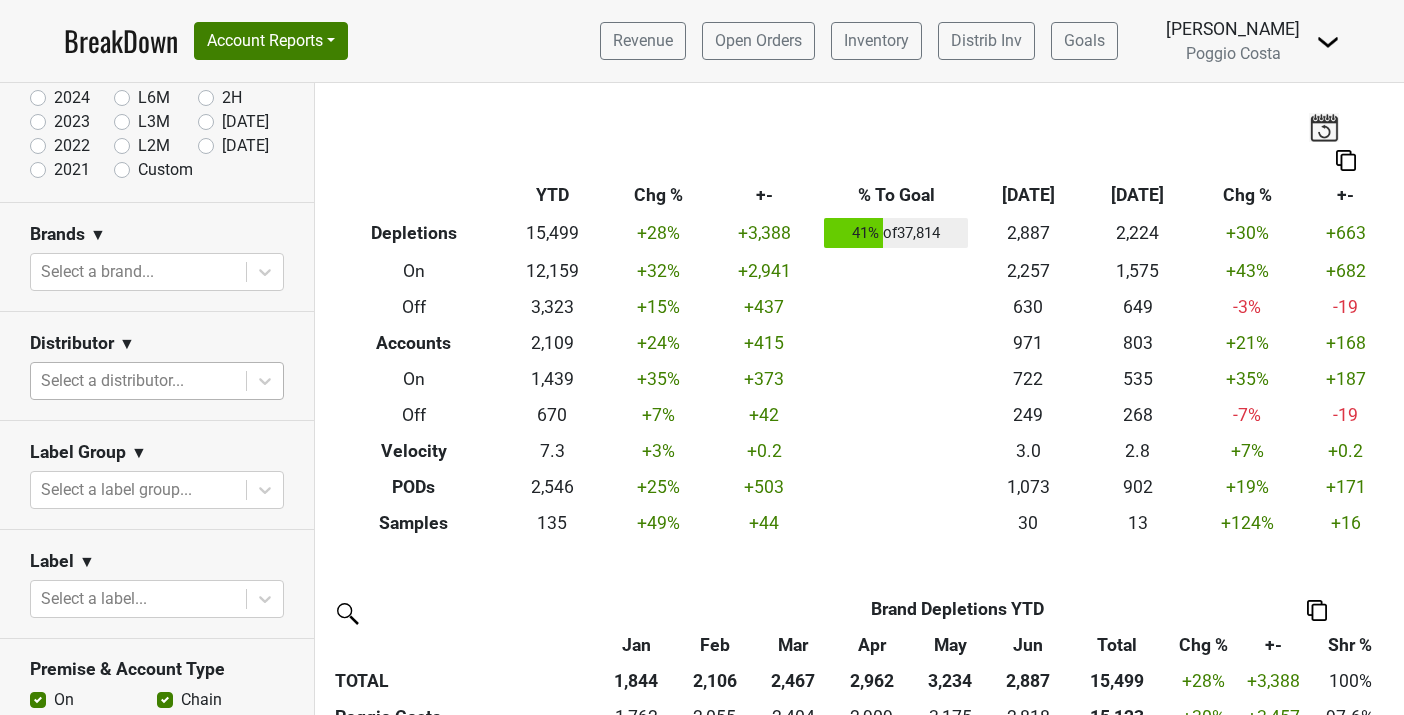click at bounding box center (138, 381) 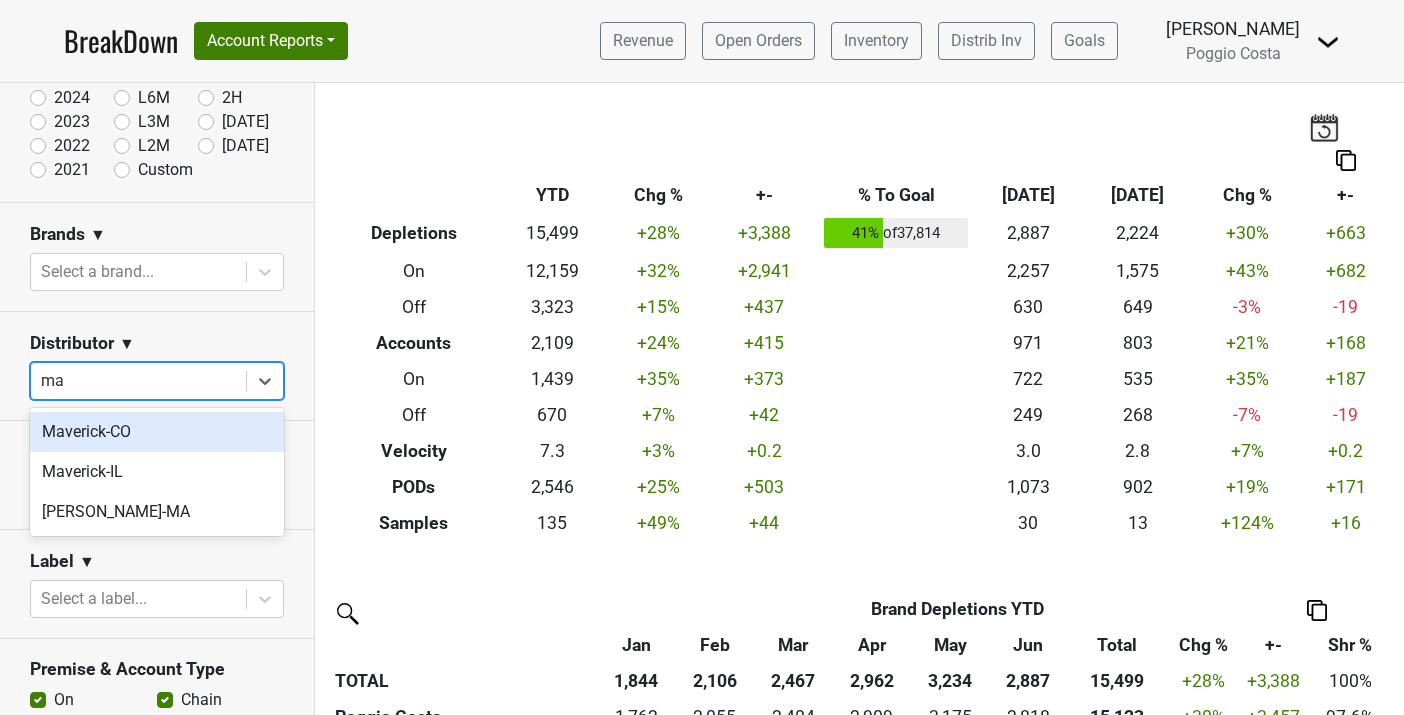 type on "mav" 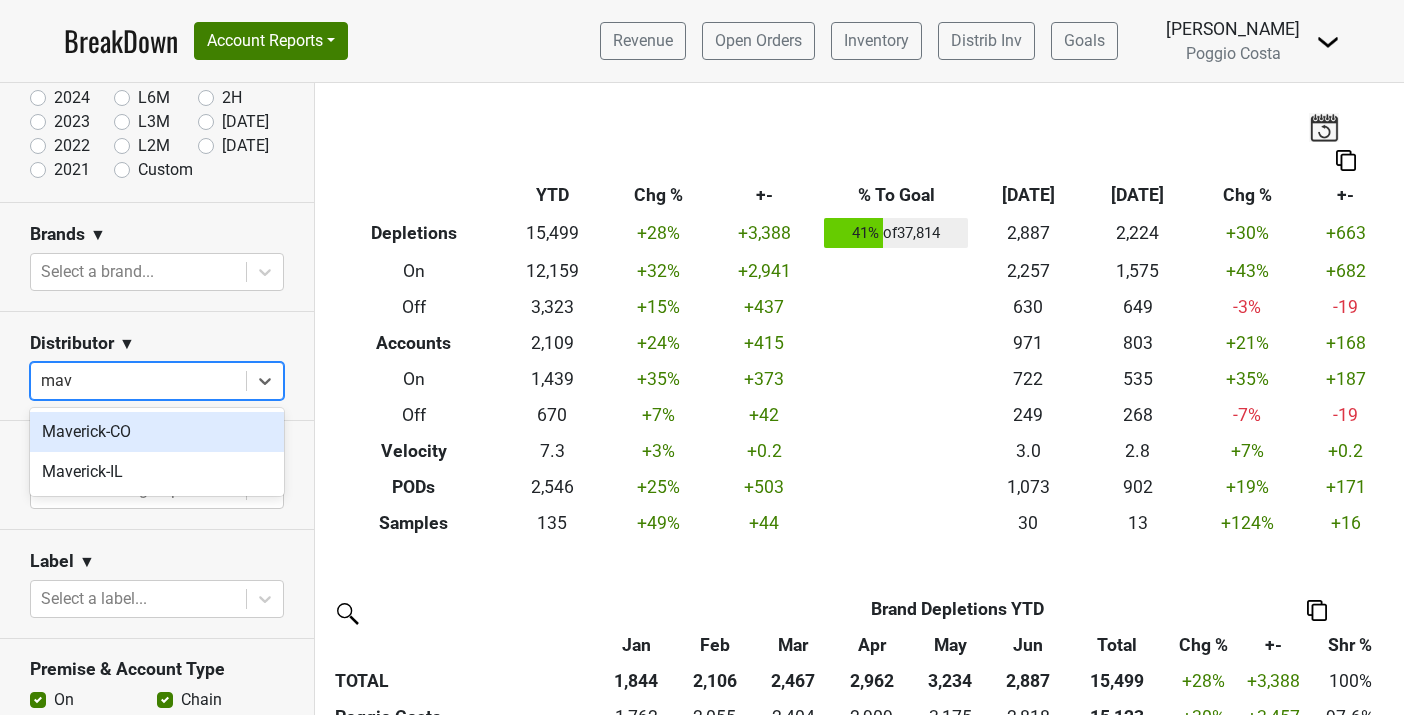 click on "Maverick-CO" at bounding box center [157, 432] 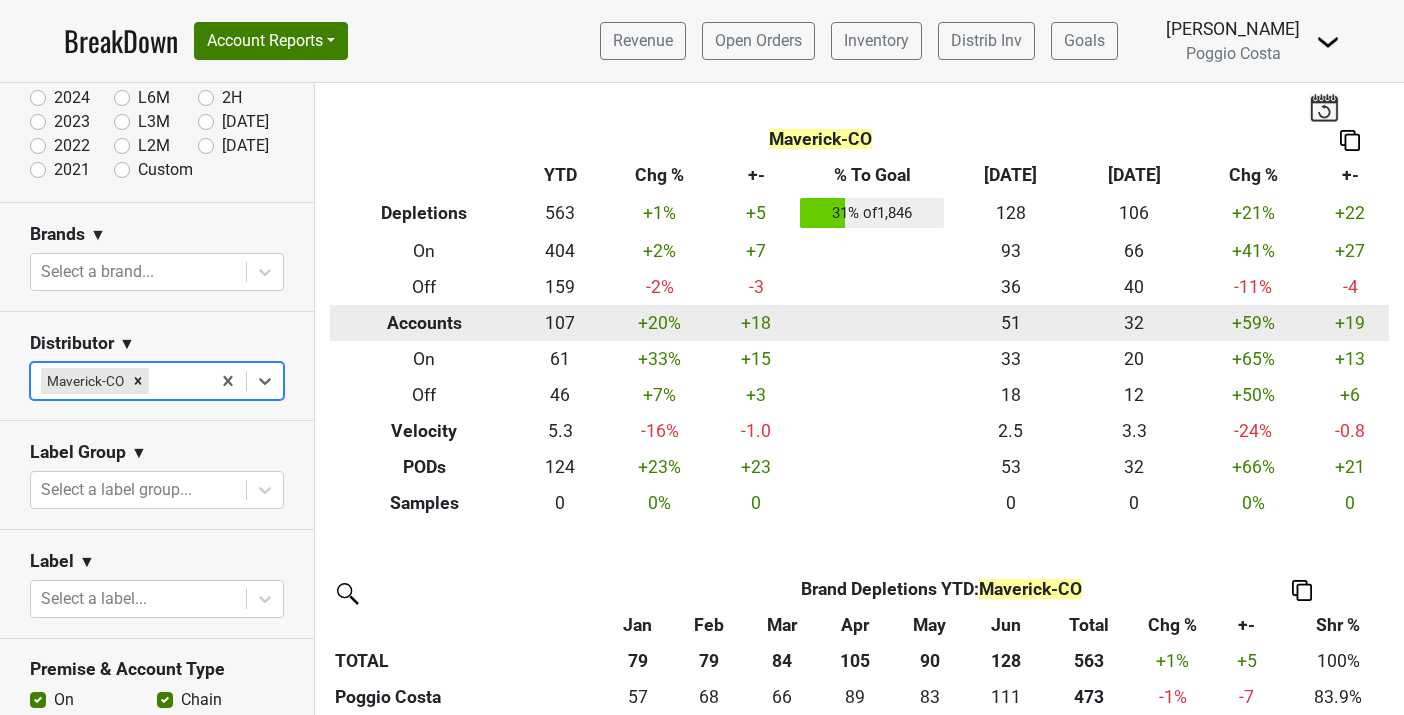 scroll, scrollTop: 0, scrollLeft: 0, axis: both 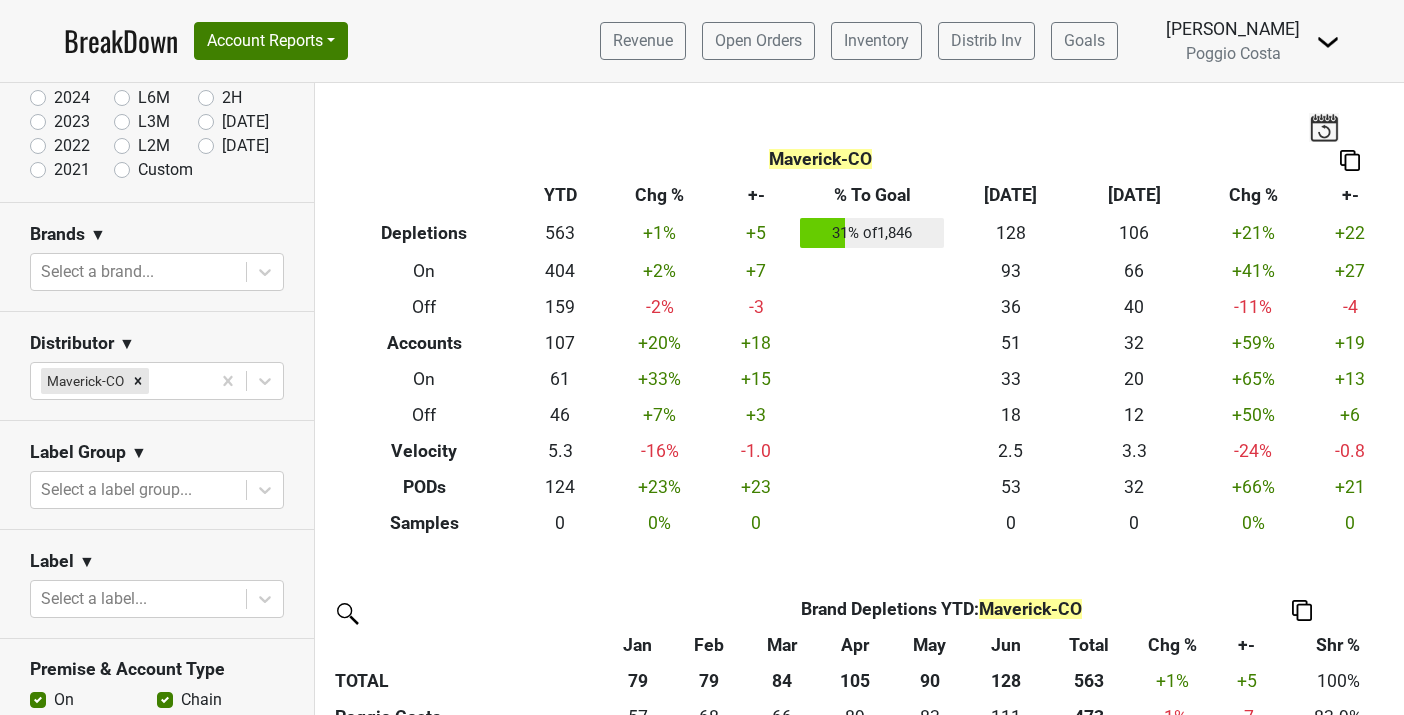 click at bounding box center (1328, 42) 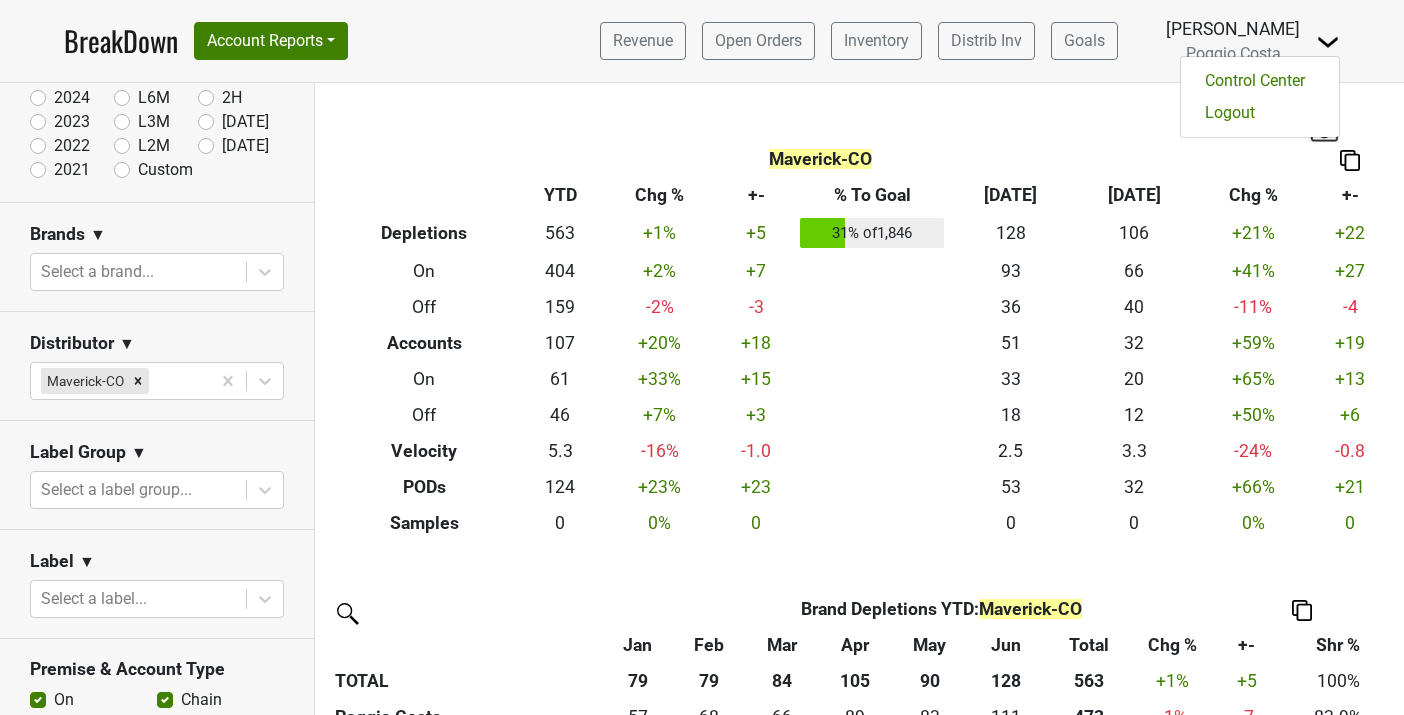 click on "Maverick-CO Breakdown Type YTD Chg % +- % To Goal Jun ‘25 Jun ‘24 Chg % +- Depletions 563 +1 % +5 31 % of  1,846 128 106 +21 % +22 On 404 +2 % +7   93 66 +41 % +27 Off 159 -2 % -3   36 40 -11 % -4 Accounts 107 +20 % +18   51 32 +59 % +19 On 61 +33 % +15   33 20 +65 % +13 Off 46 +7 % +3   18 12 +50 % +6 Velocity 5.3 -16 % -1.0   2.5 3.3 -24 % -0.8 PODs 124 +23 % +23   53 32 +66 % +21 Samples 0 0 % 0   0 0 0 % 0" at bounding box center (859, 312) 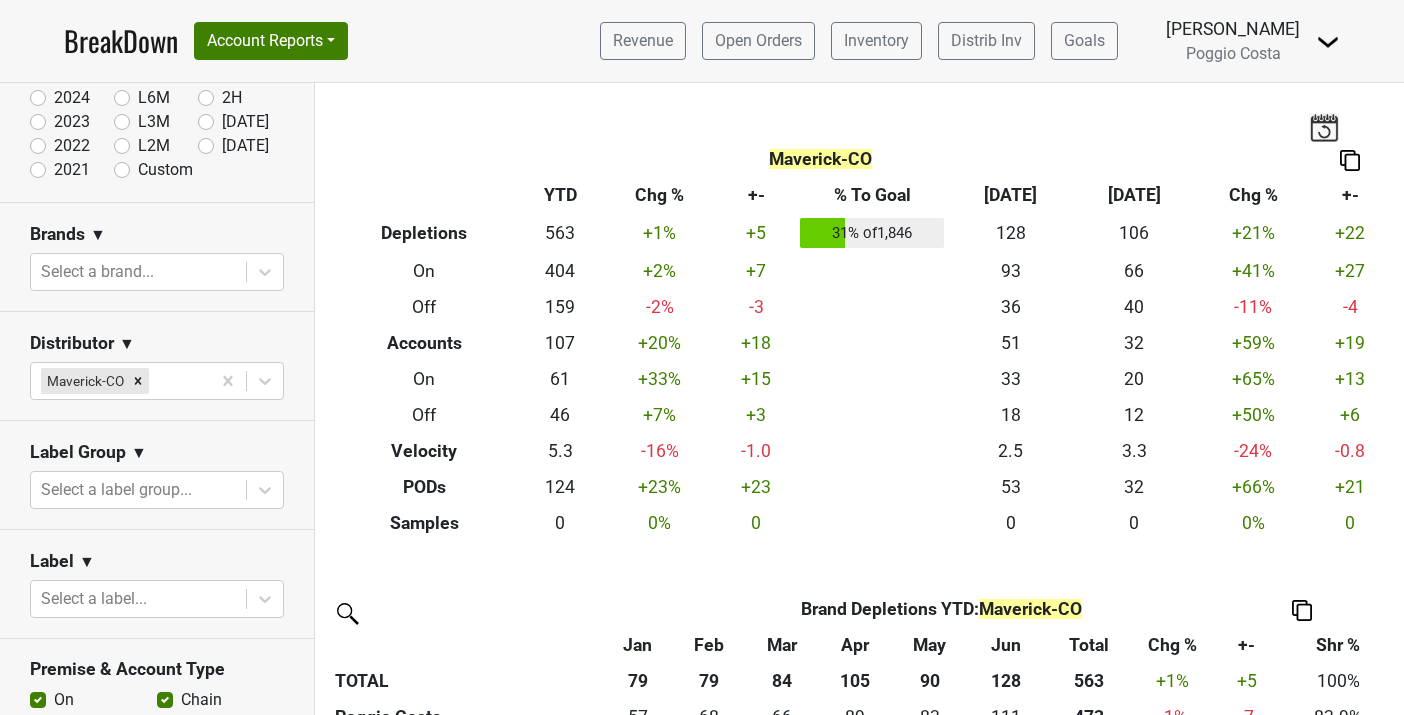 click on "Maverick-CO" at bounding box center (820, 159) 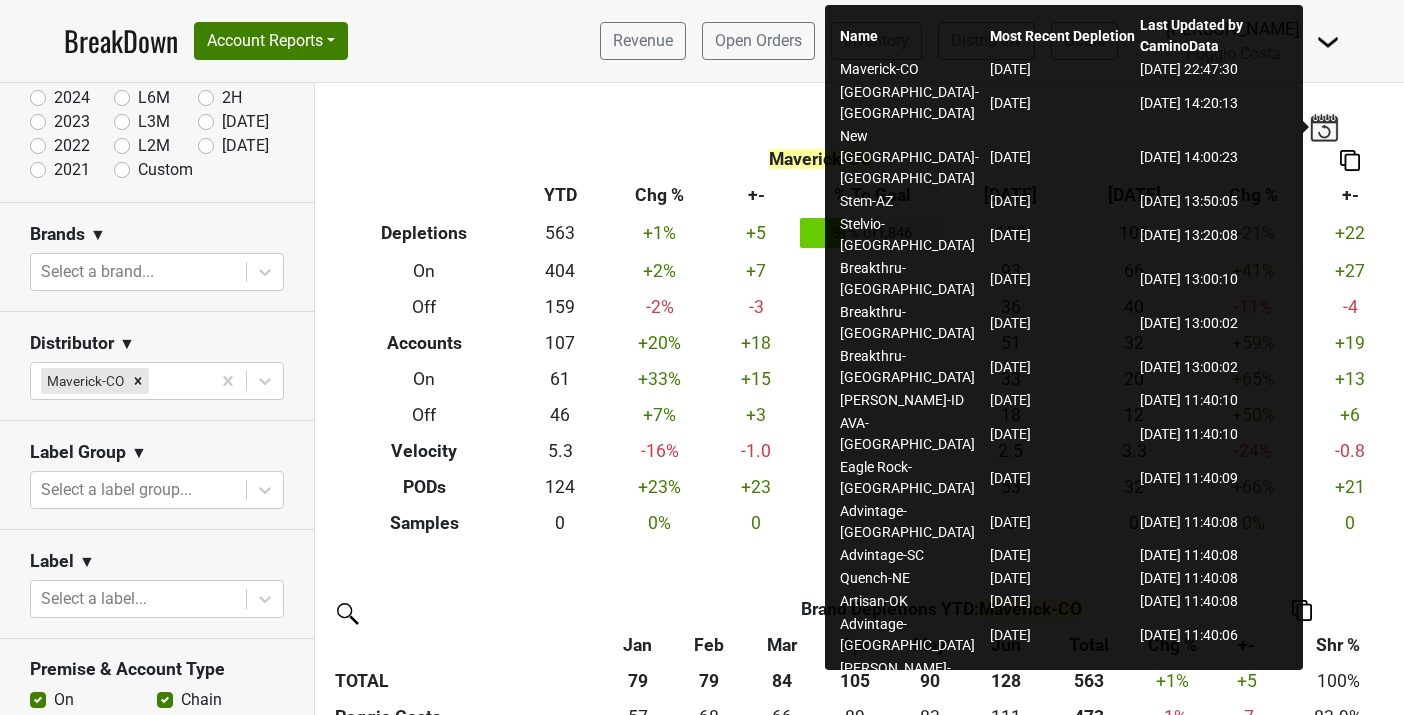 click on "Maverick-CO Breakdown Type YTD Chg % +- % To Goal Jun ‘25 Jun ‘24 Chg % +- Depletions 563 +1 % +5 31 % of  1,846 128 106 +21 % +22 On 404 +2 % +7   93 66 +41 % +27 Off 159 -2 % -3   36 40 -11 % -4 Accounts 107 +20 % +18   51 32 +59 % +19 On 61 +33 % +15   33 20 +65 % +13 Off 46 +7 % +3   18 12 +50 % +6 Velocity 5.3 -16 % -1.0   2.5 3.3 -24 % -0.8 PODs 124 +23 % +23   53 32 +66 % +21 Samples 0 0 % 0   0 0 0 % 0" at bounding box center [859, 312] 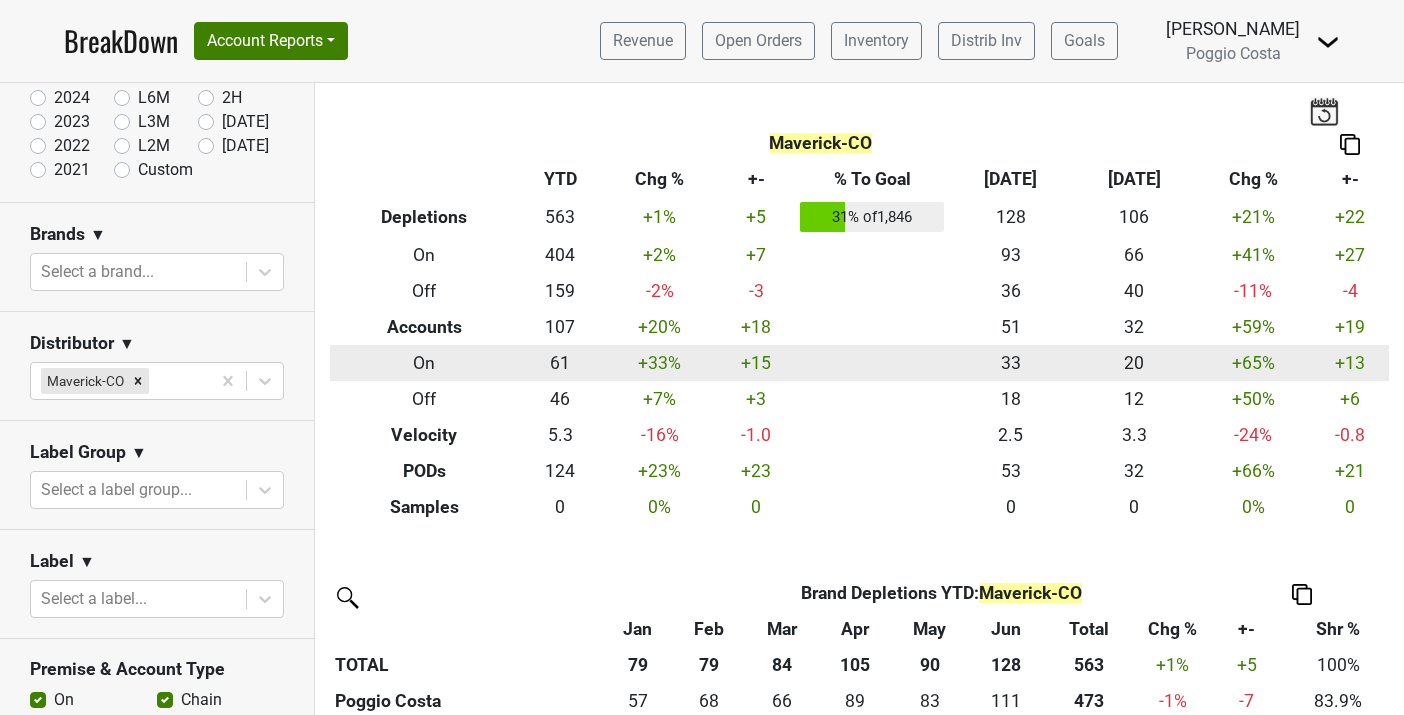scroll, scrollTop: 0, scrollLeft: 0, axis: both 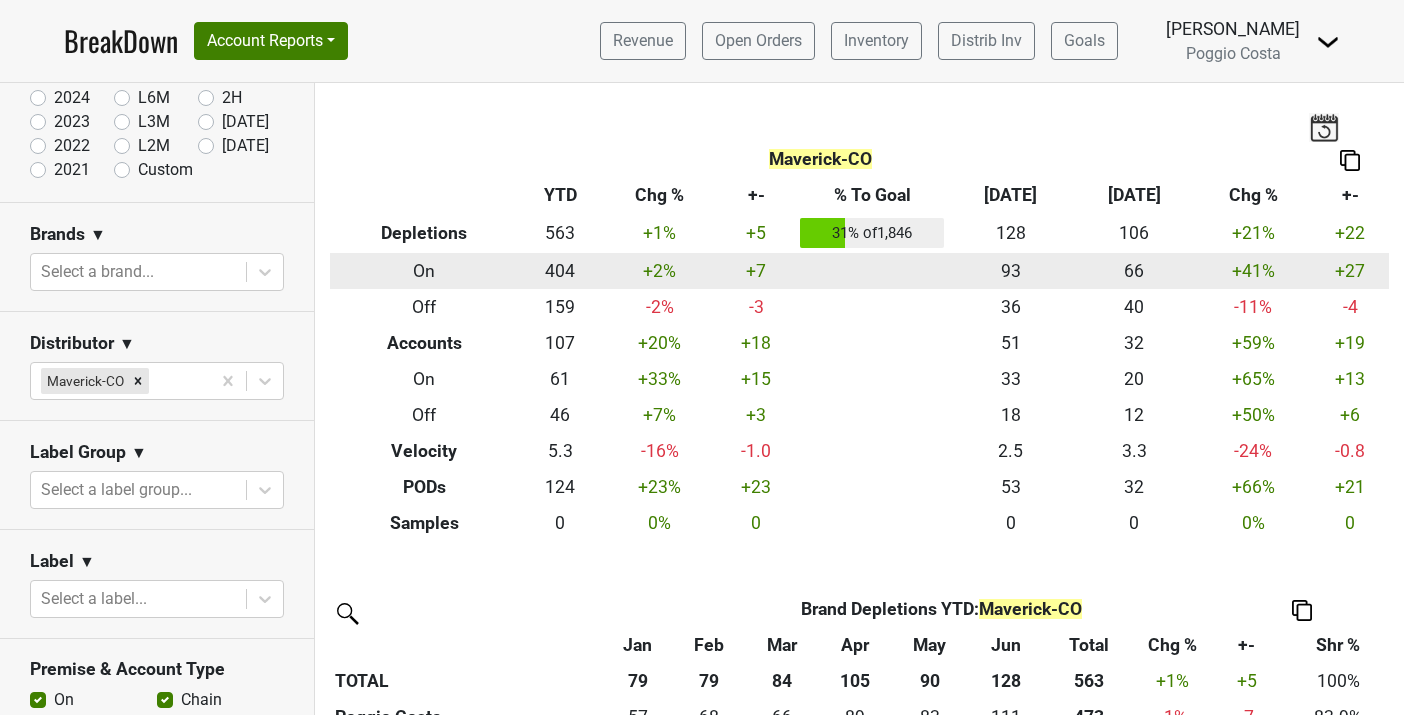 click on "On" at bounding box center (424, 271) 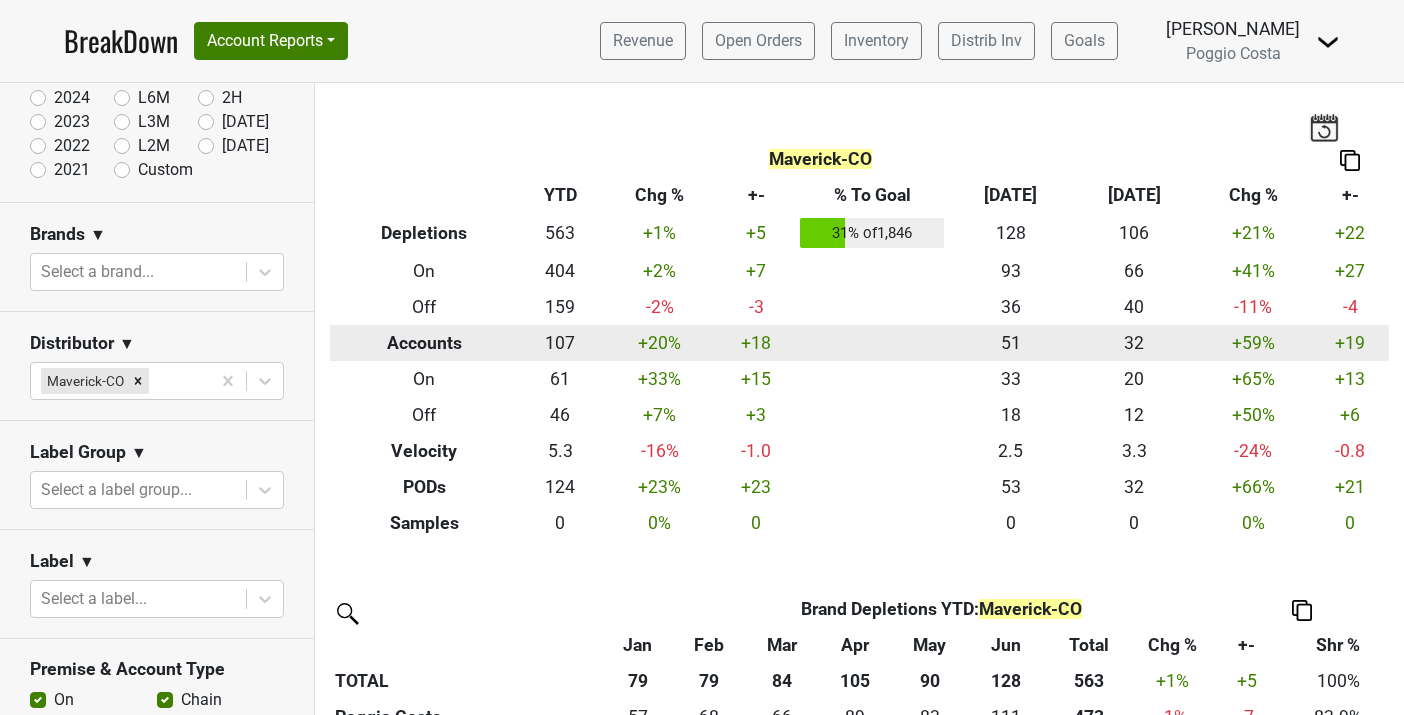 click on "Accounts" at bounding box center [424, 343] 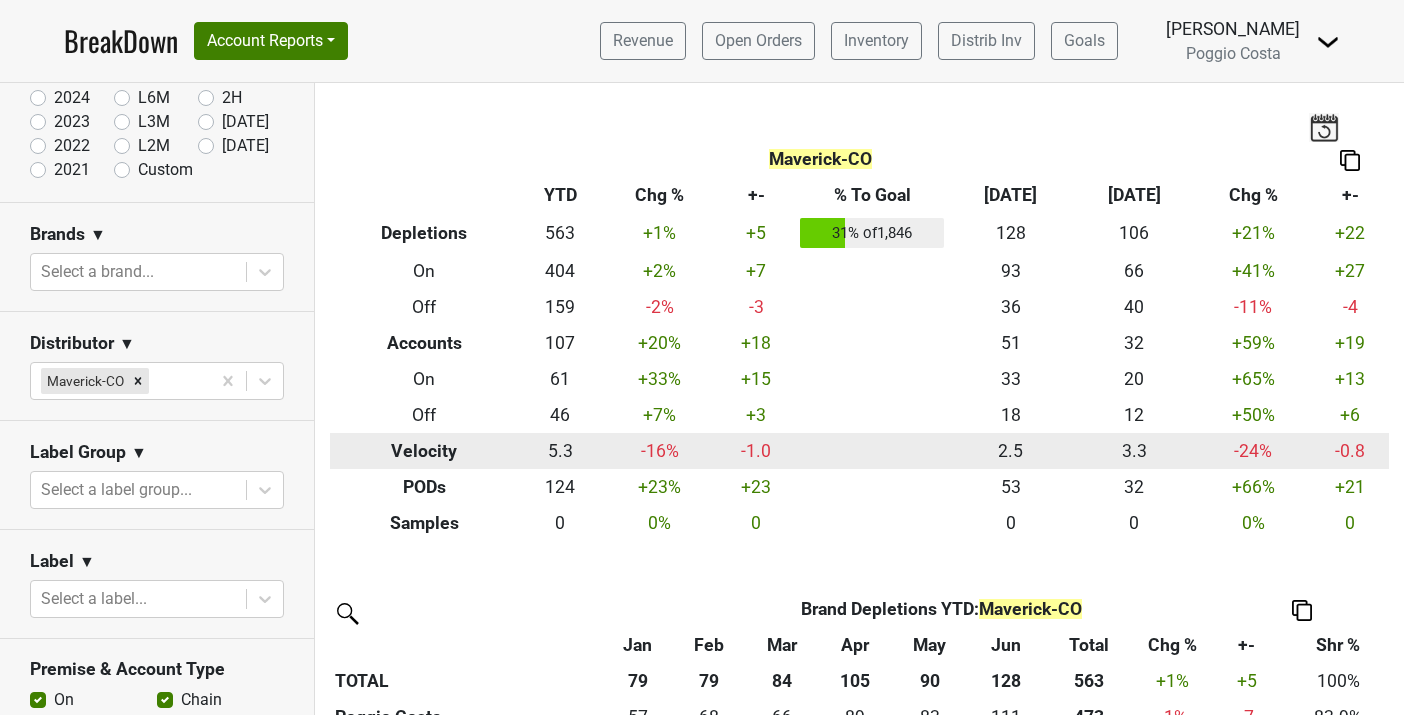 click on "Velocity" at bounding box center [424, 451] 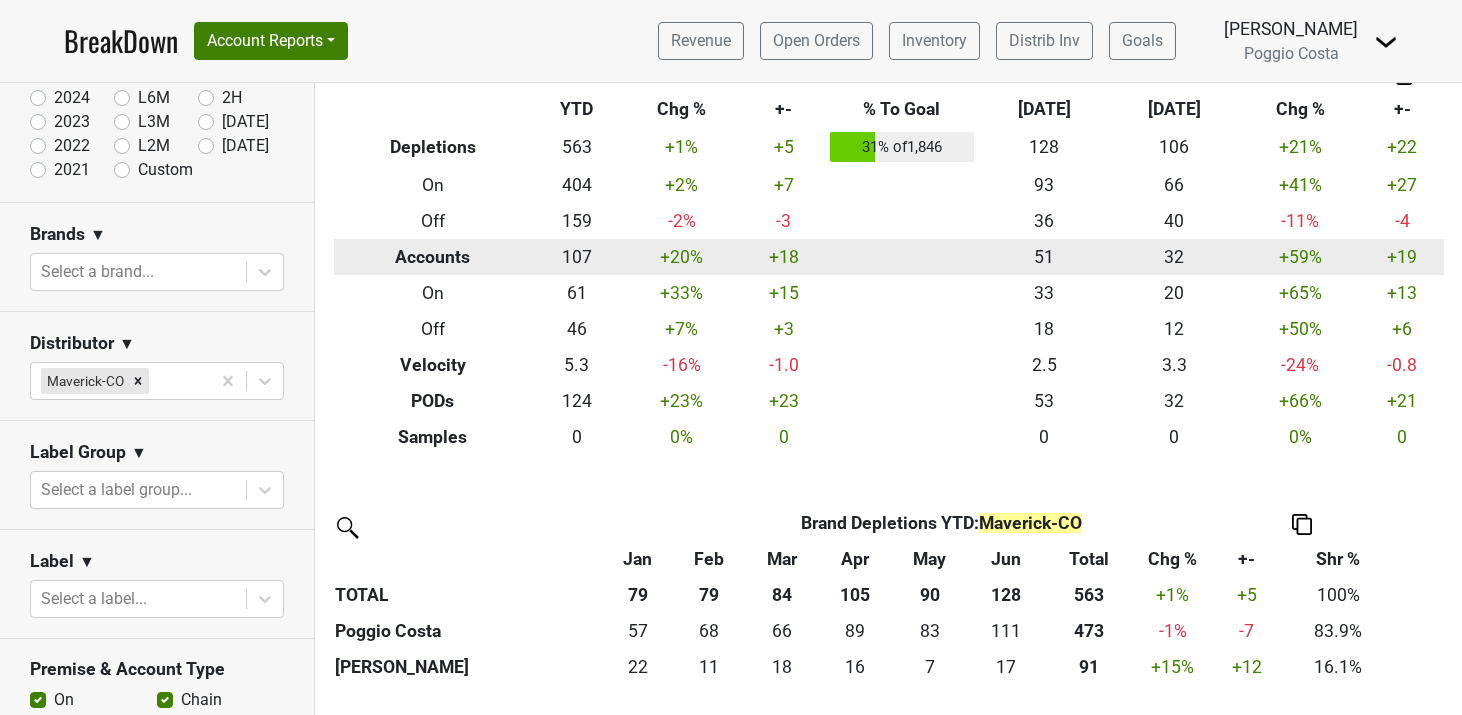 scroll, scrollTop: 0, scrollLeft: 0, axis: both 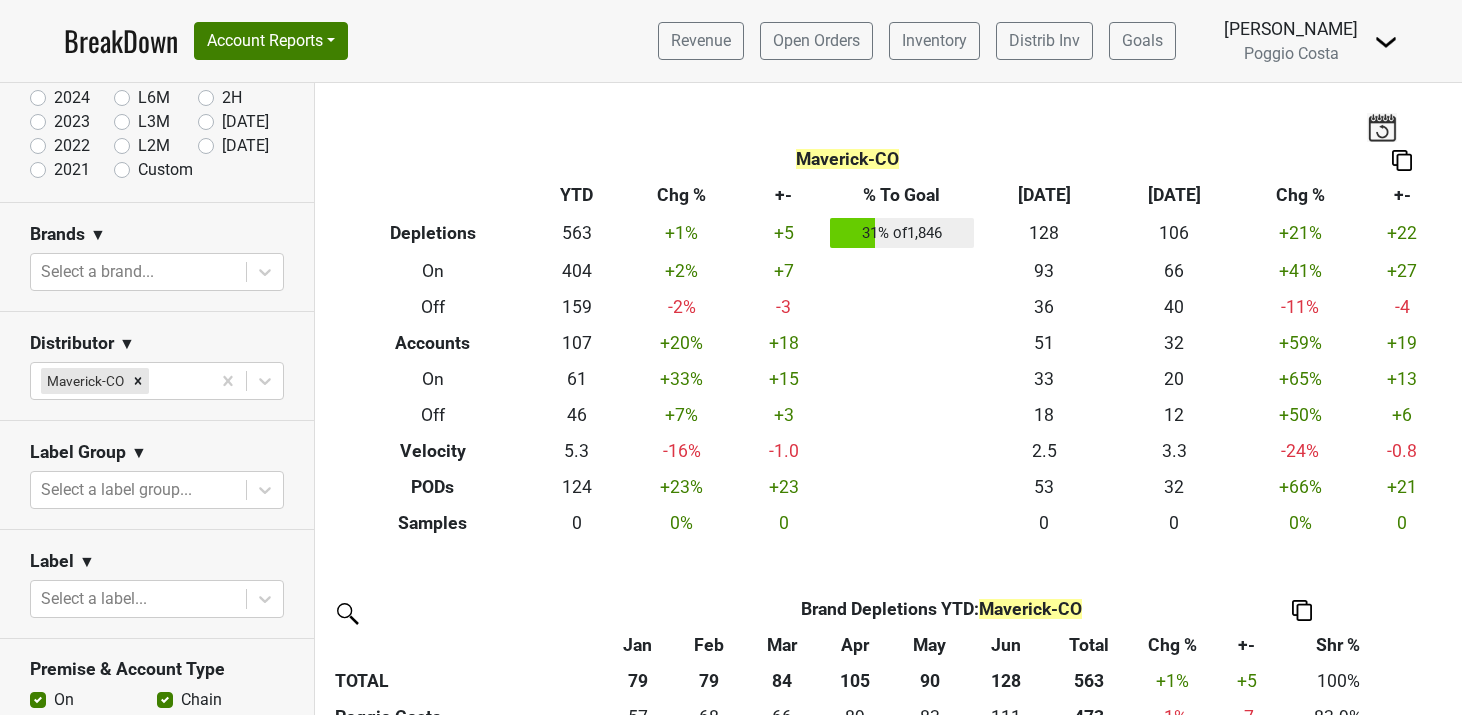 click at bounding box center (1402, 160) 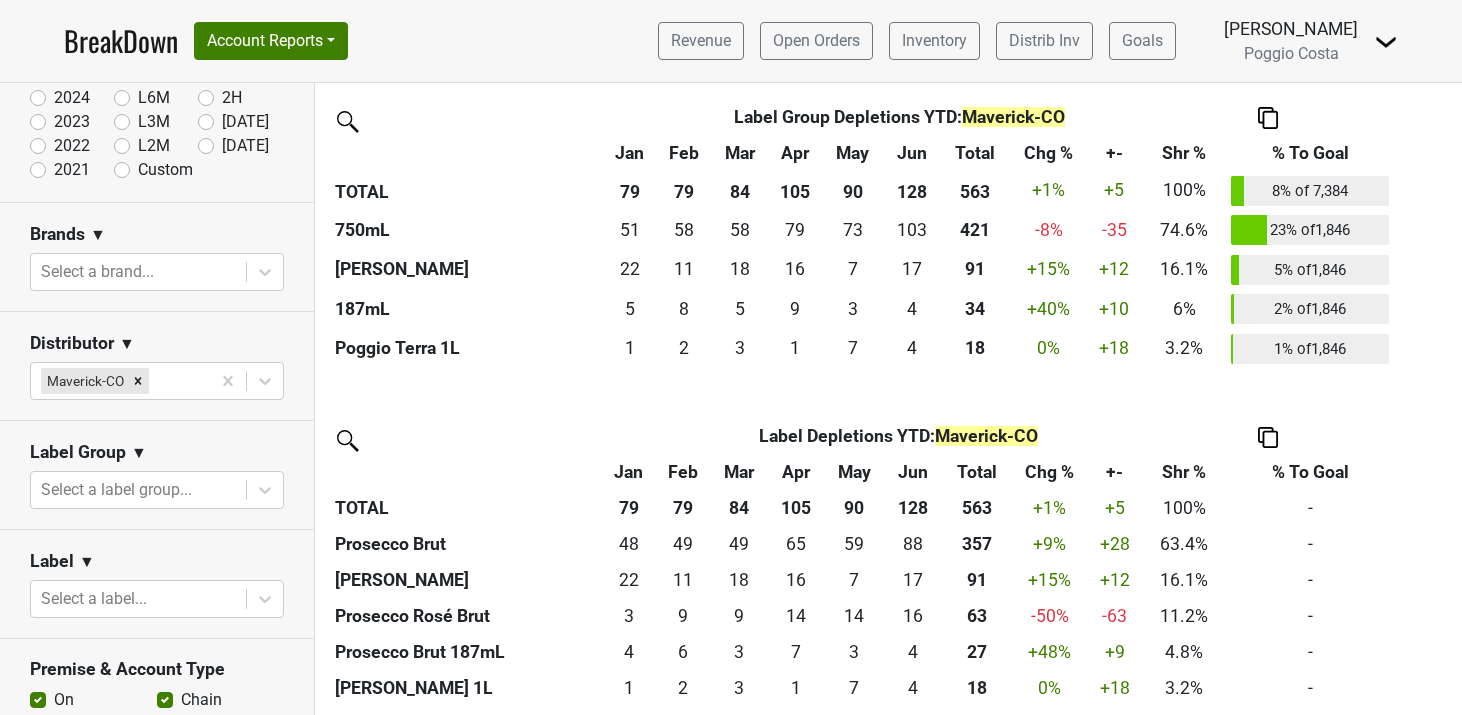 scroll, scrollTop: 966, scrollLeft: 0, axis: vertical 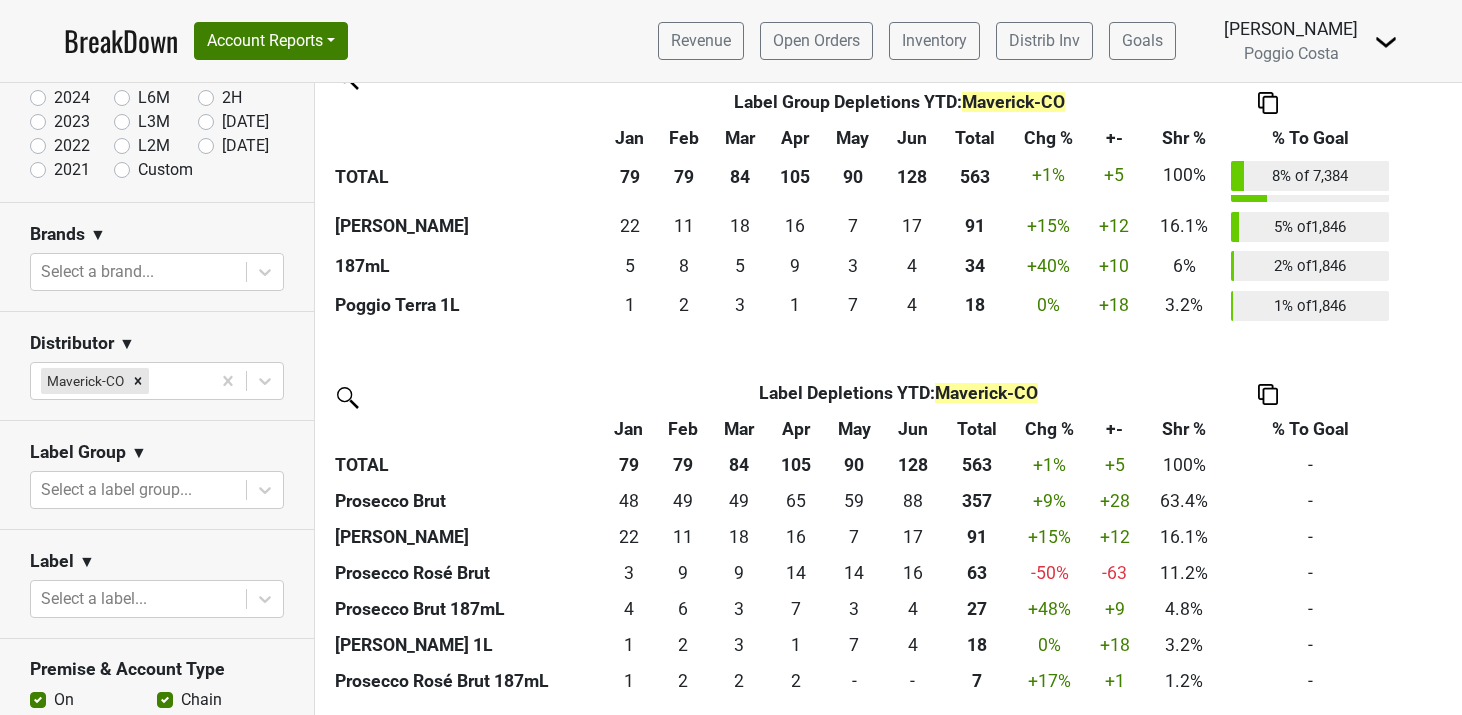 click at bounding box center [346, 396] 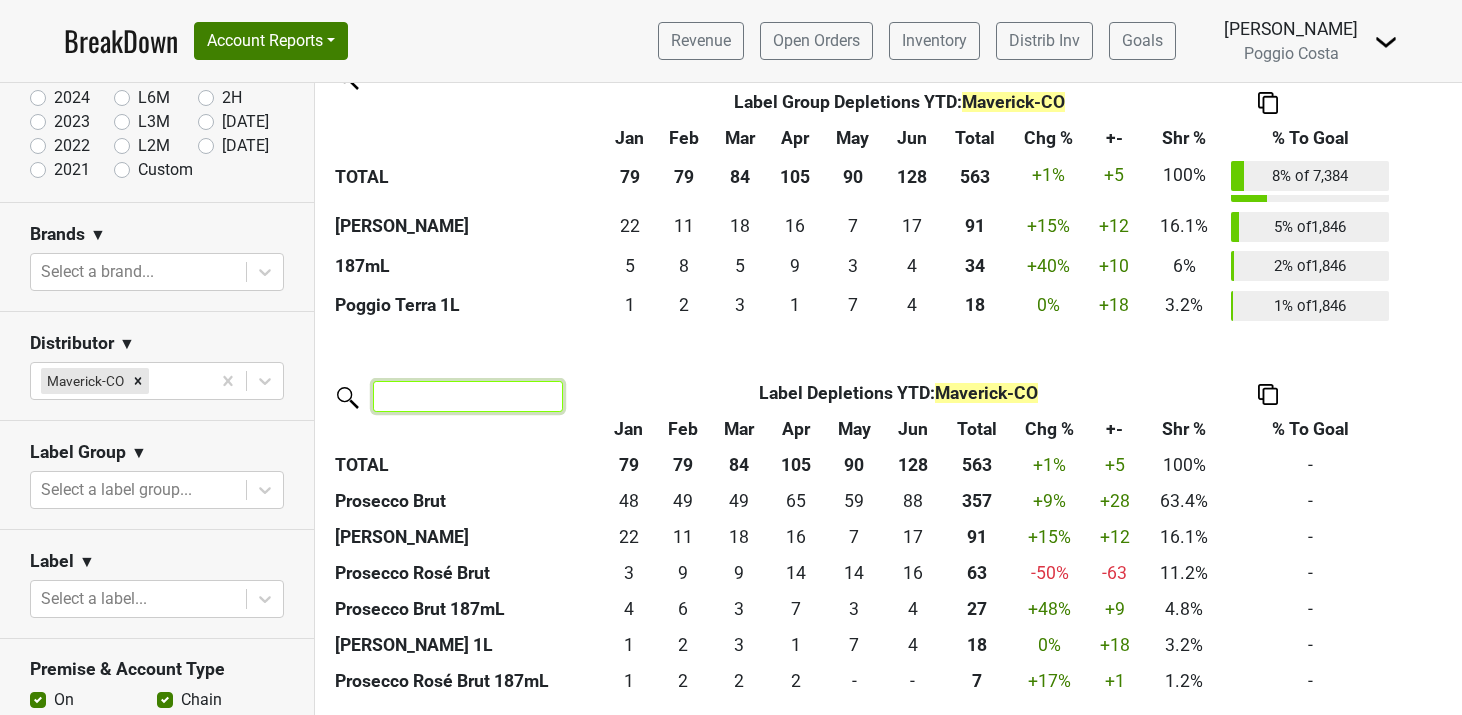 scroll, scrollTop: 0, scrollLeft: 0, axis: both 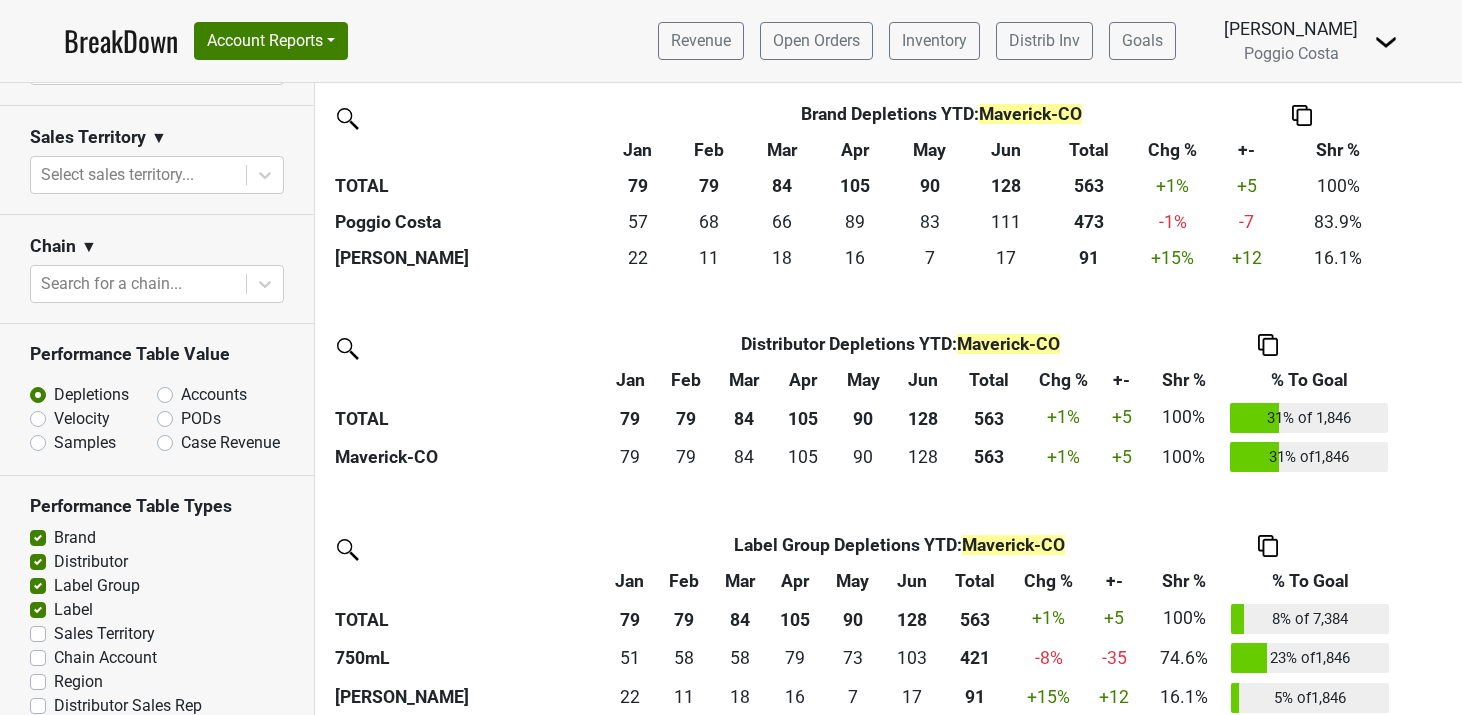 click on "Accounts" at bounding box center (214, 395) 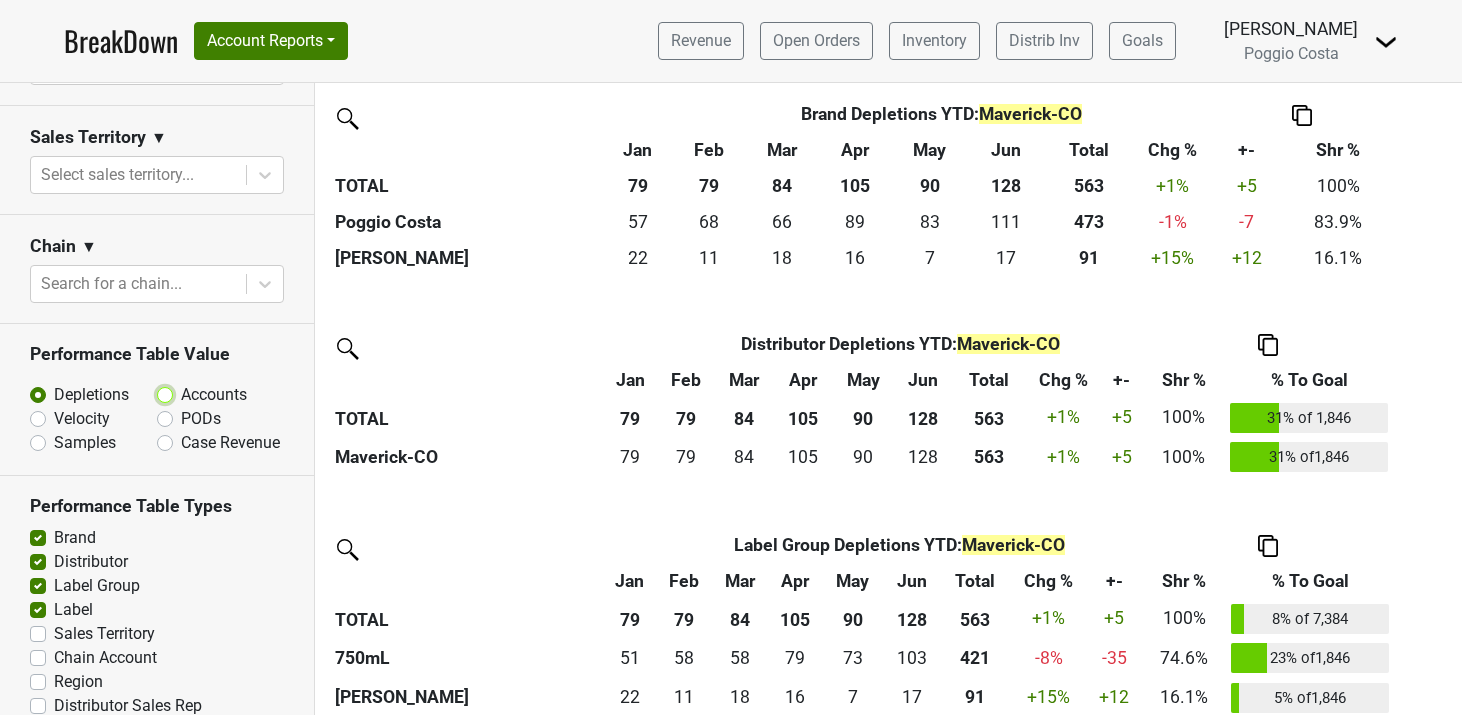 click on "Accounts" at bounding box center [217, 393] 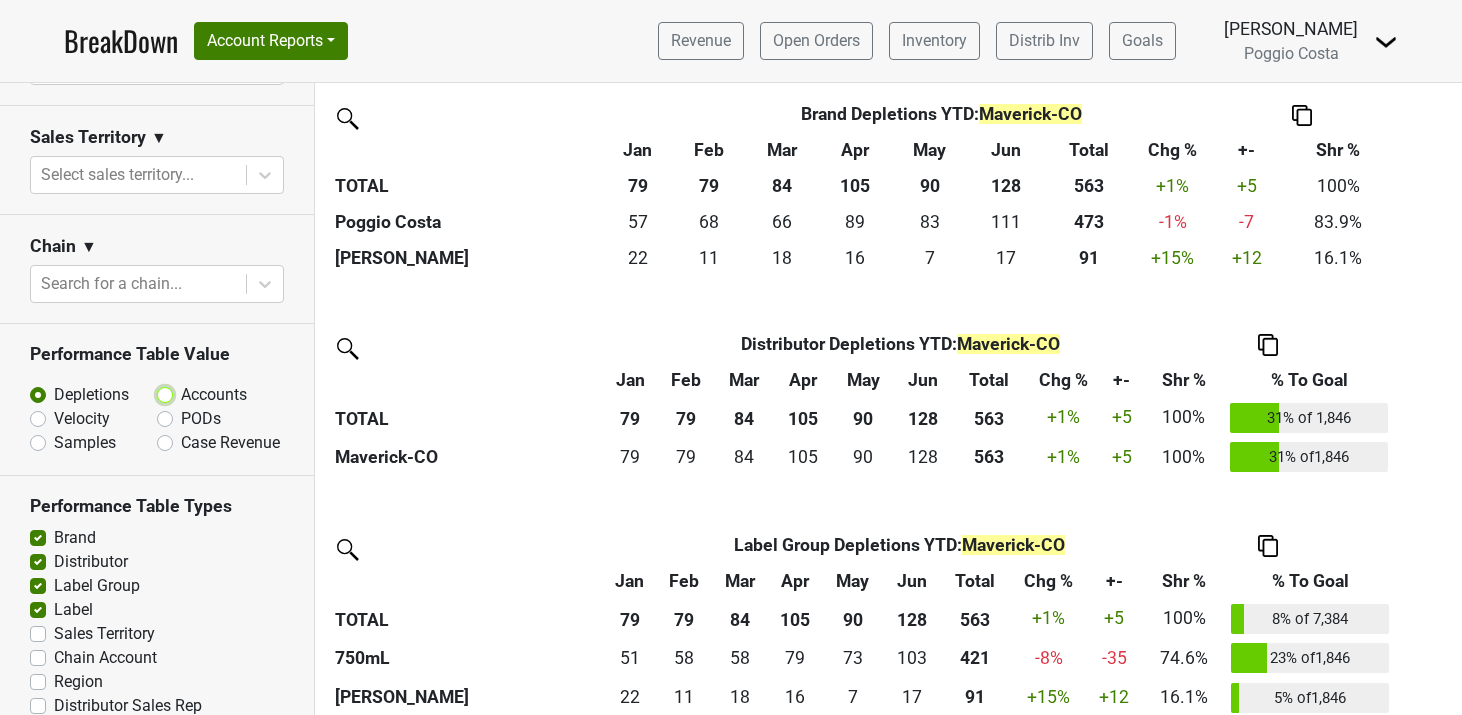 radio on "true" 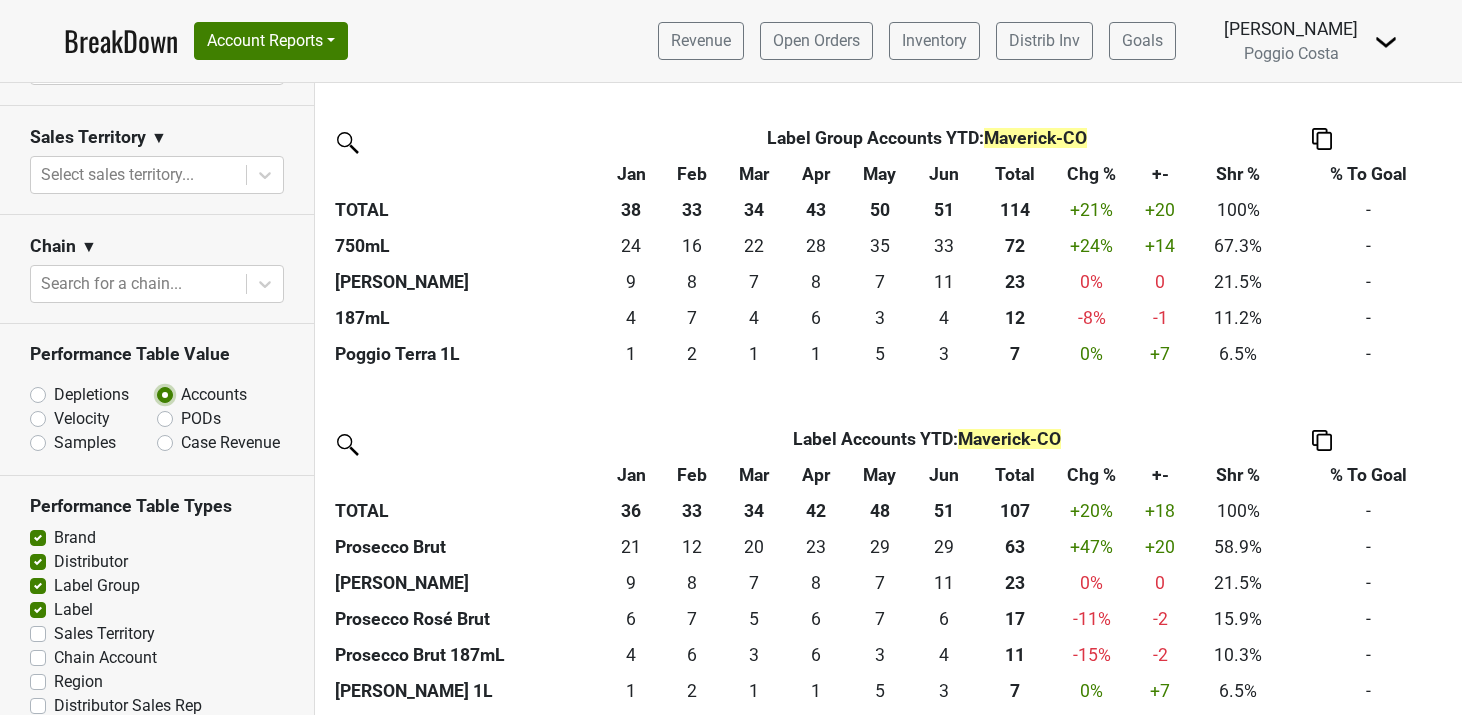 scroll, scrollTop: 942, scrollLeft: 0, axis: vertical 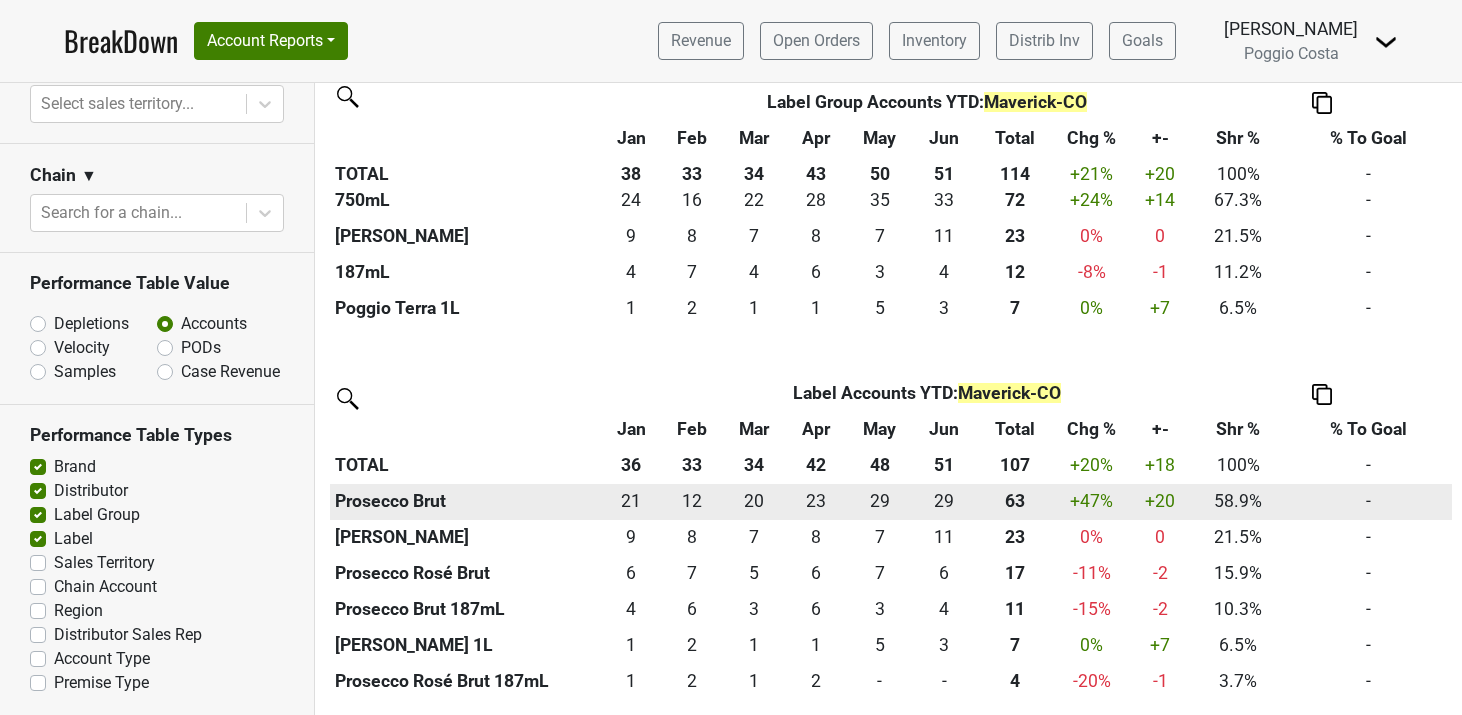 click on "Prosecco Brut" at bounding box center (465, 502) 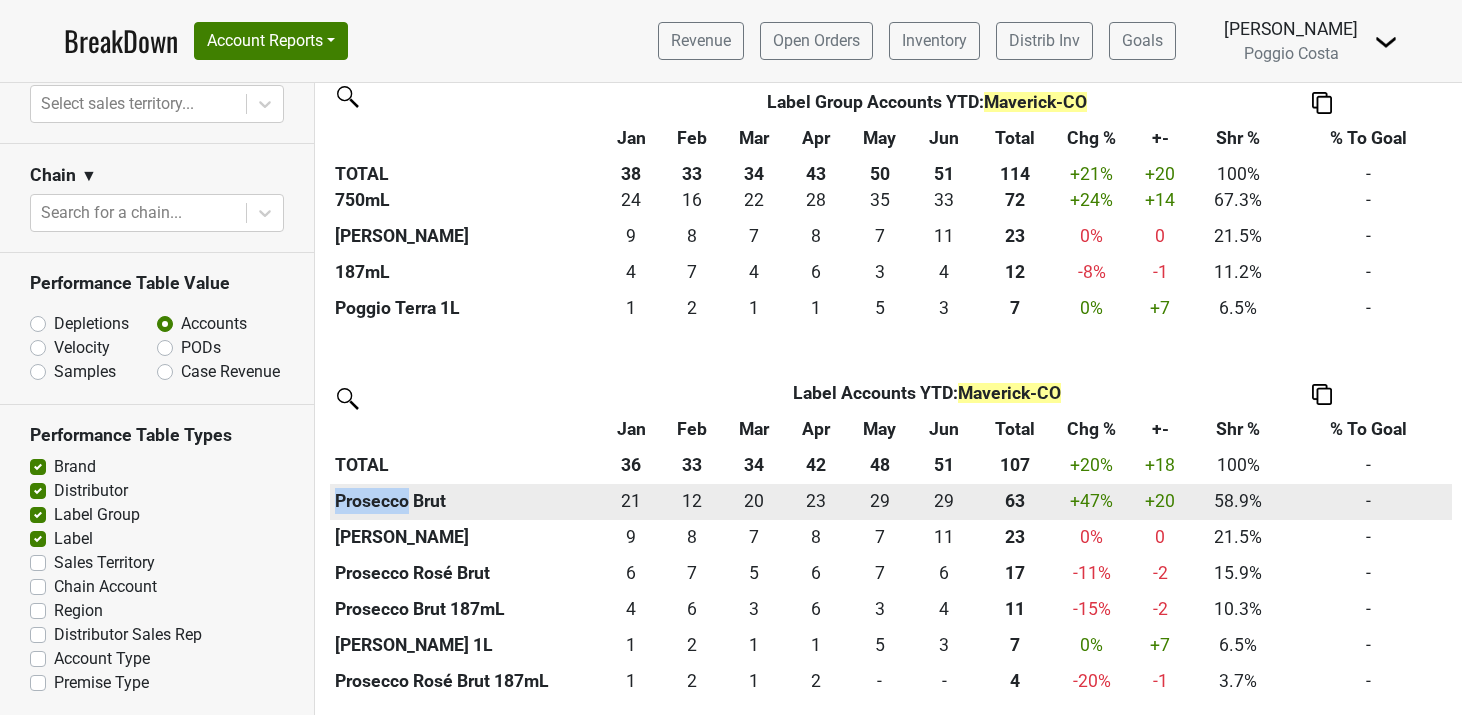 click on "Prosecco Brut" at bounding box center [465, 502] 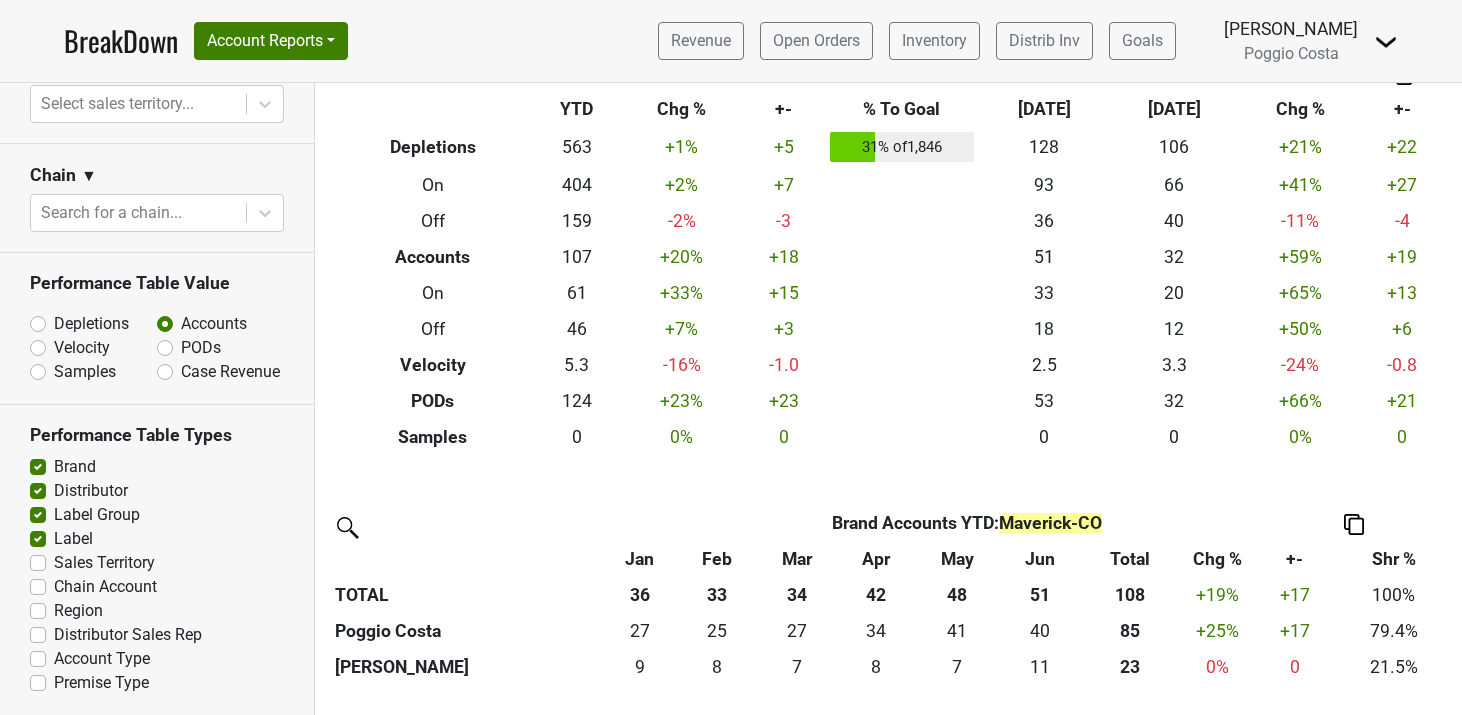 scroll, scrollTop: 0, scrollLeft: 0, axis: both 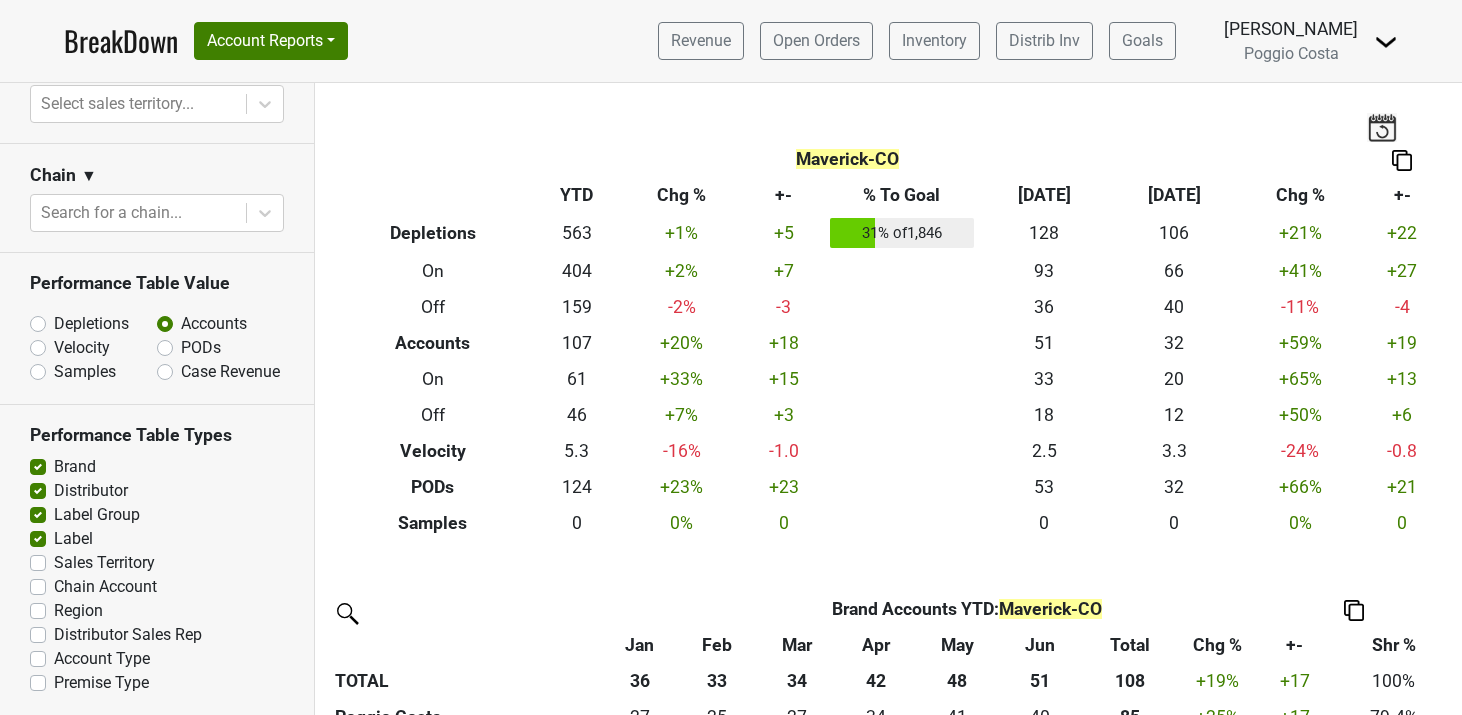 click on "PODs" at bounding box center (201, 348) 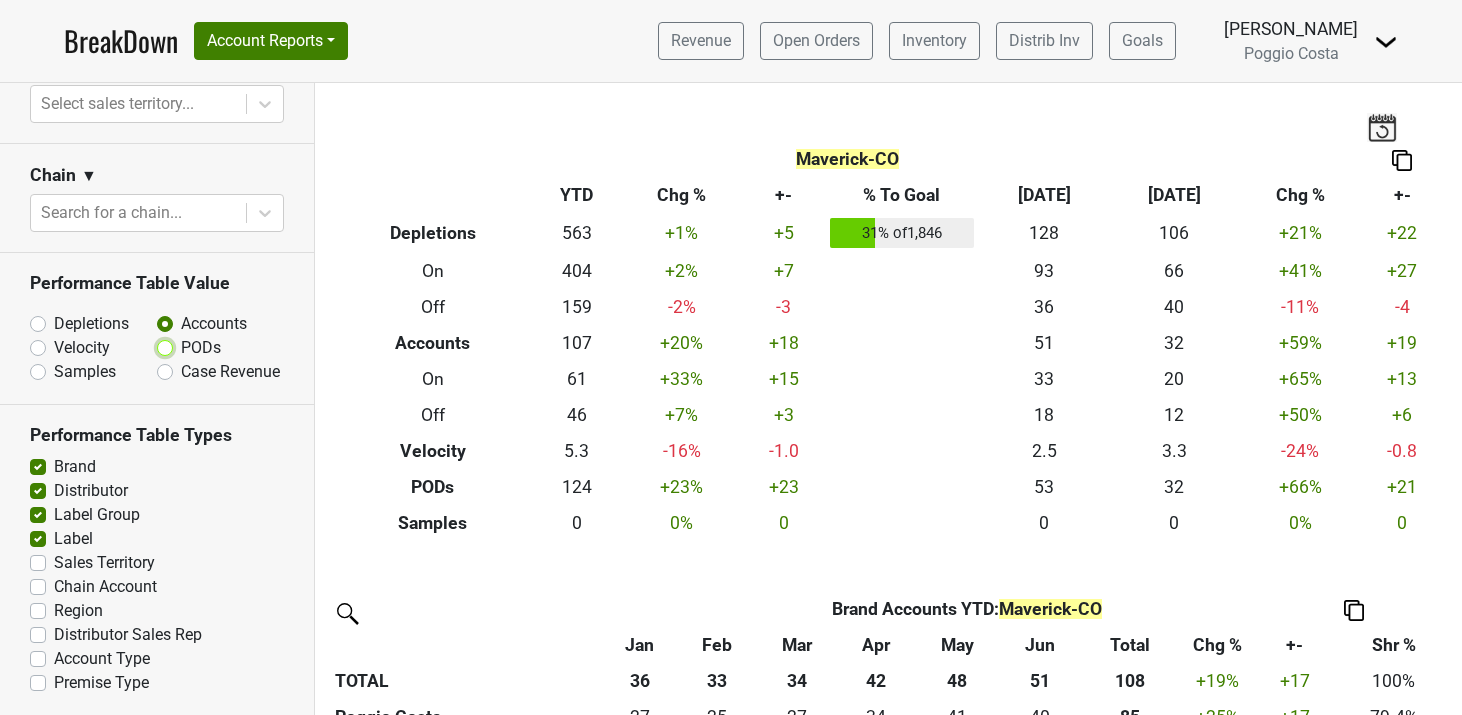 click on "PODs" at bounding box center (217, 346) 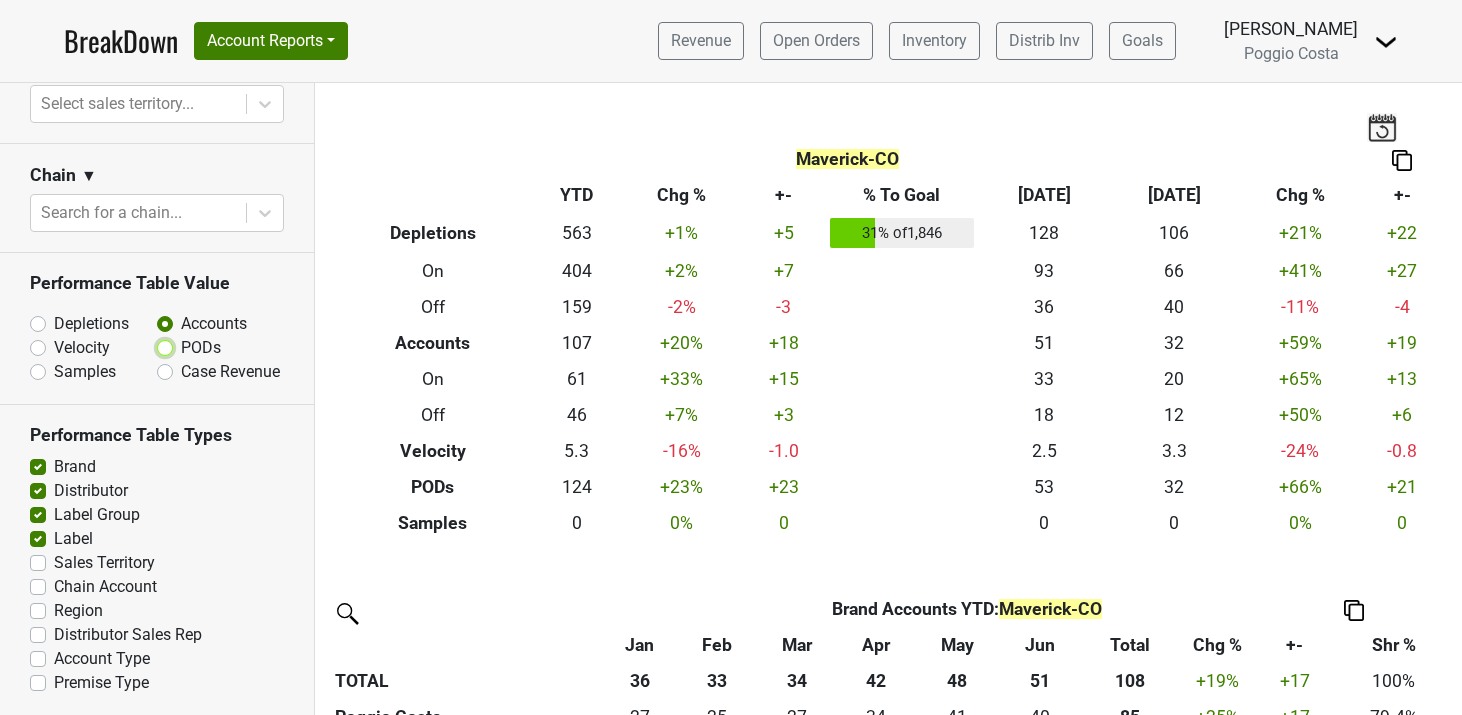 radio on "true" 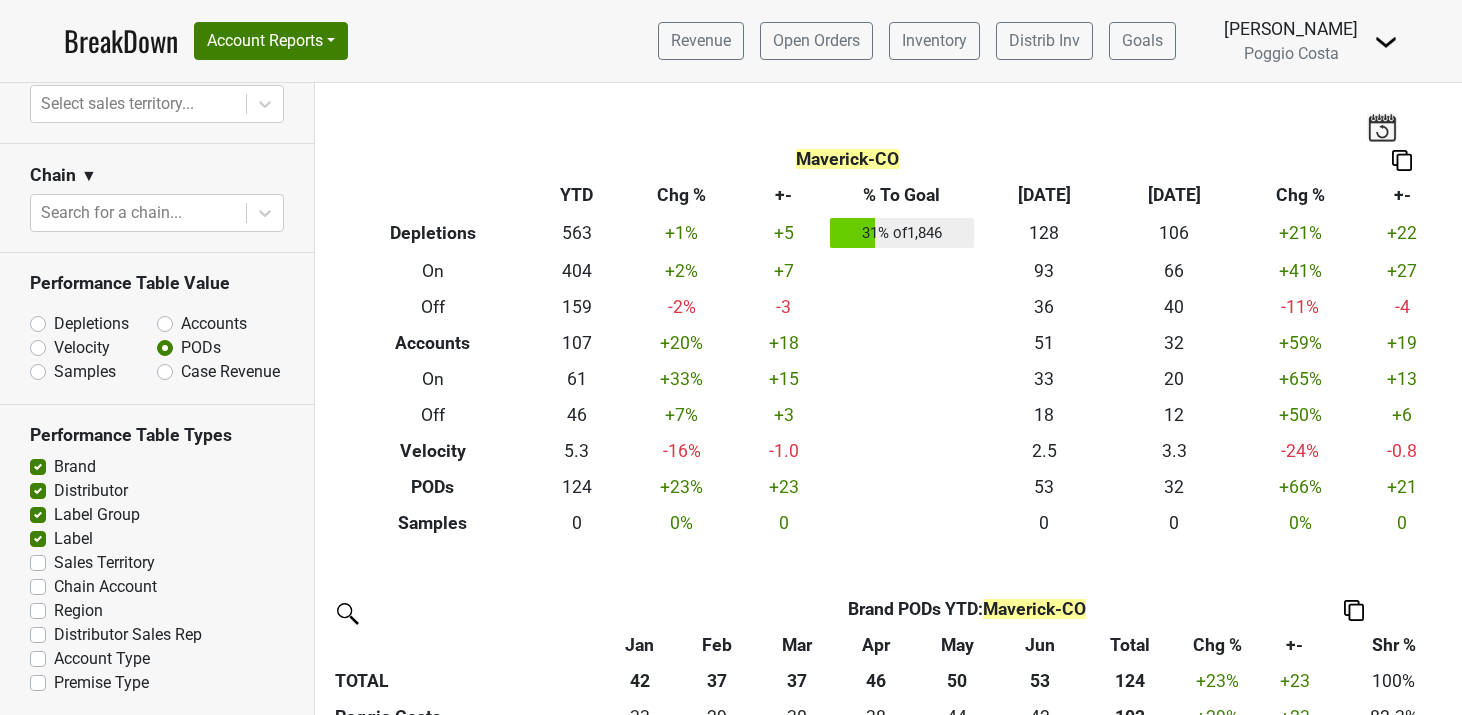 click on "Accounts" at bounding box center (214, 324) 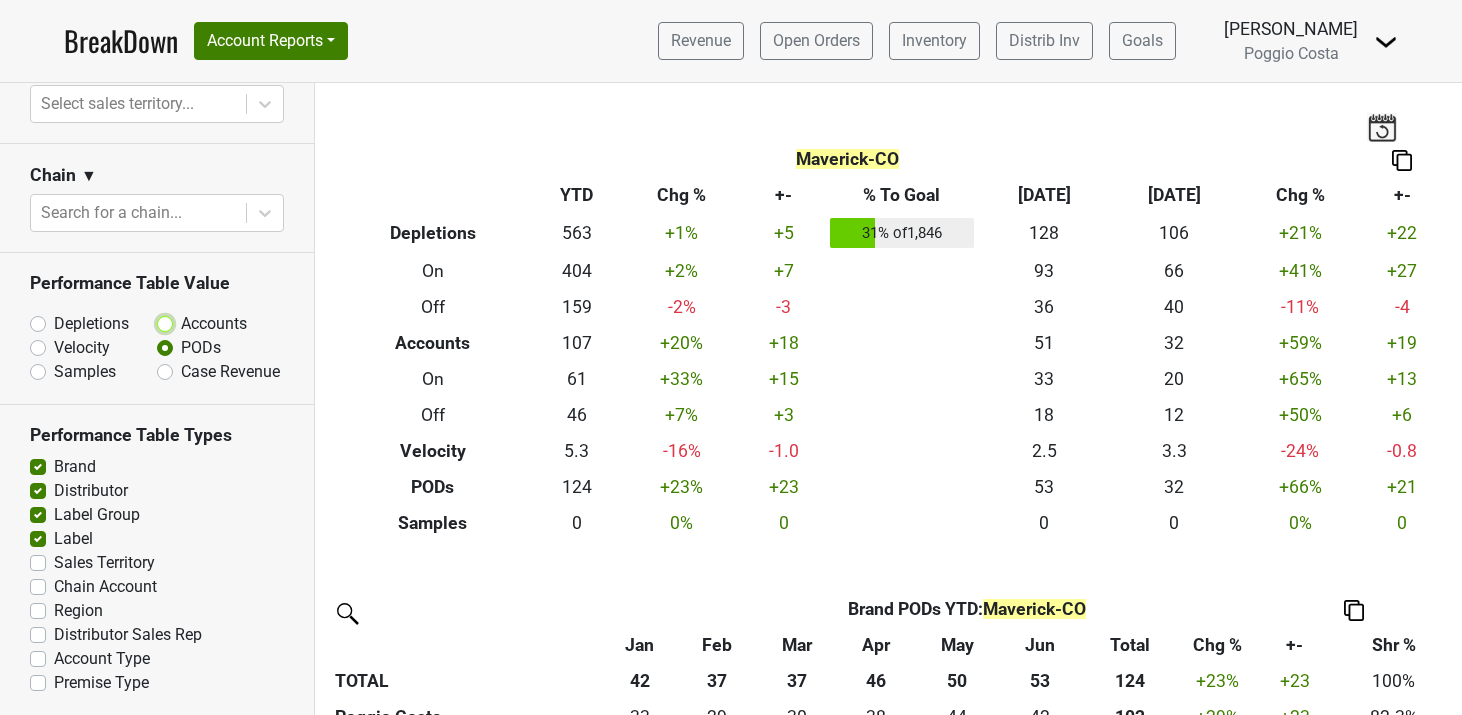 click on "Accounts" at bounding box center [217, 322] 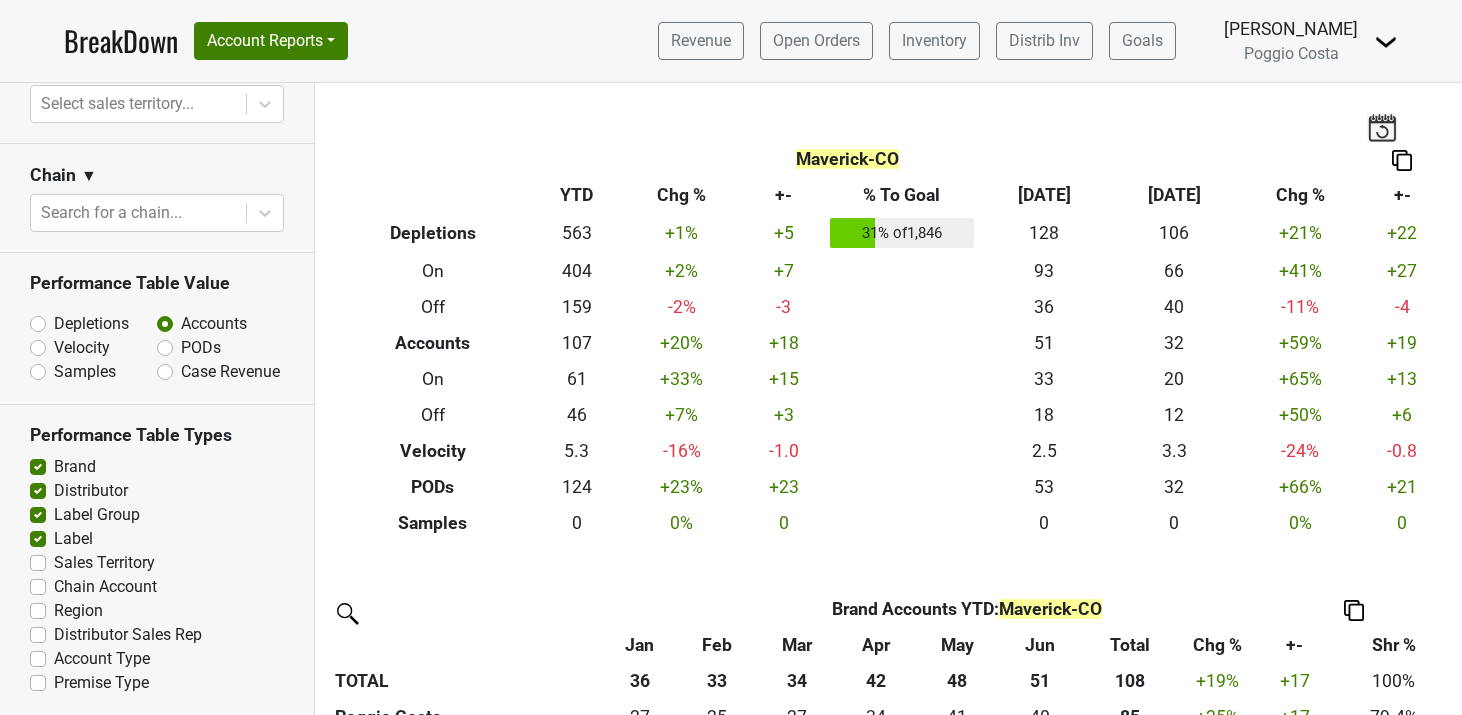 click on "Maverick-CO" at bounding box center (847, 159) 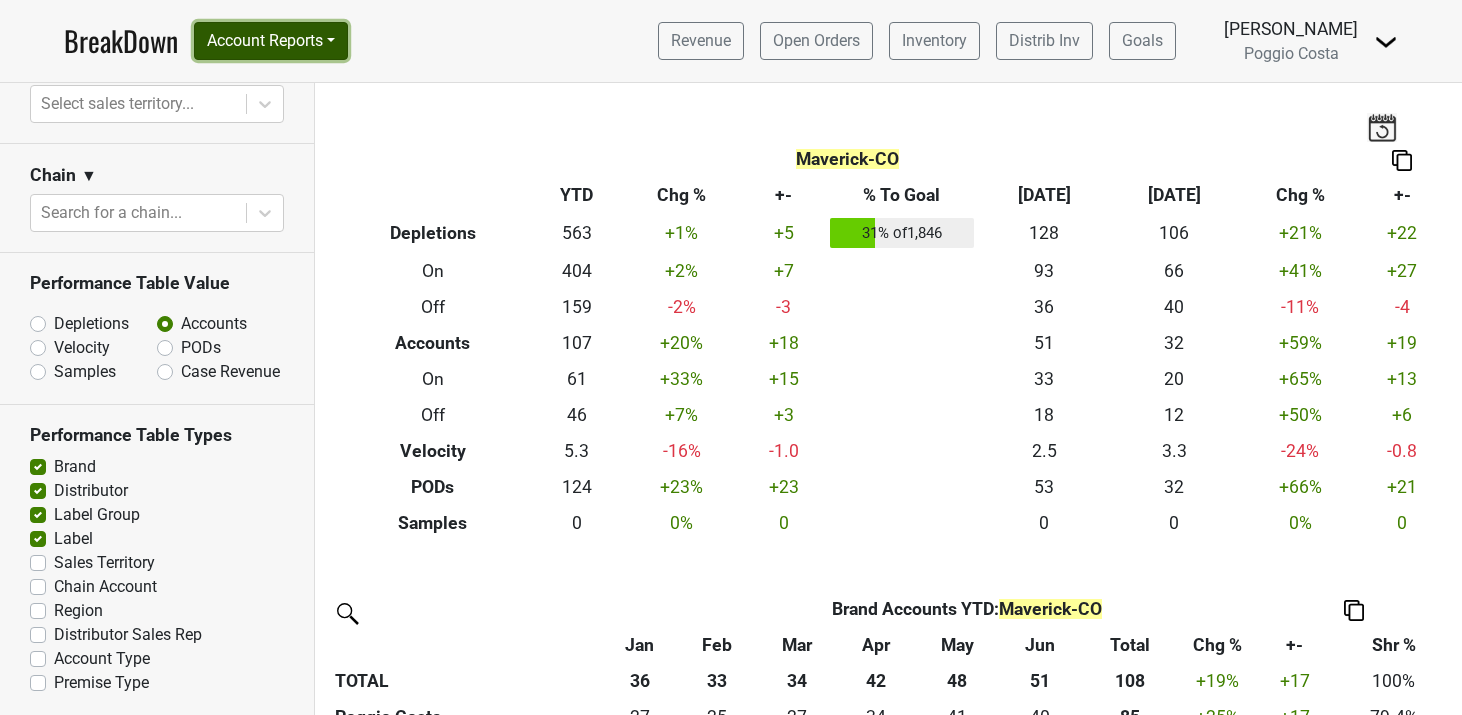 click on "Account Reports" at bounding box center [271, 41] 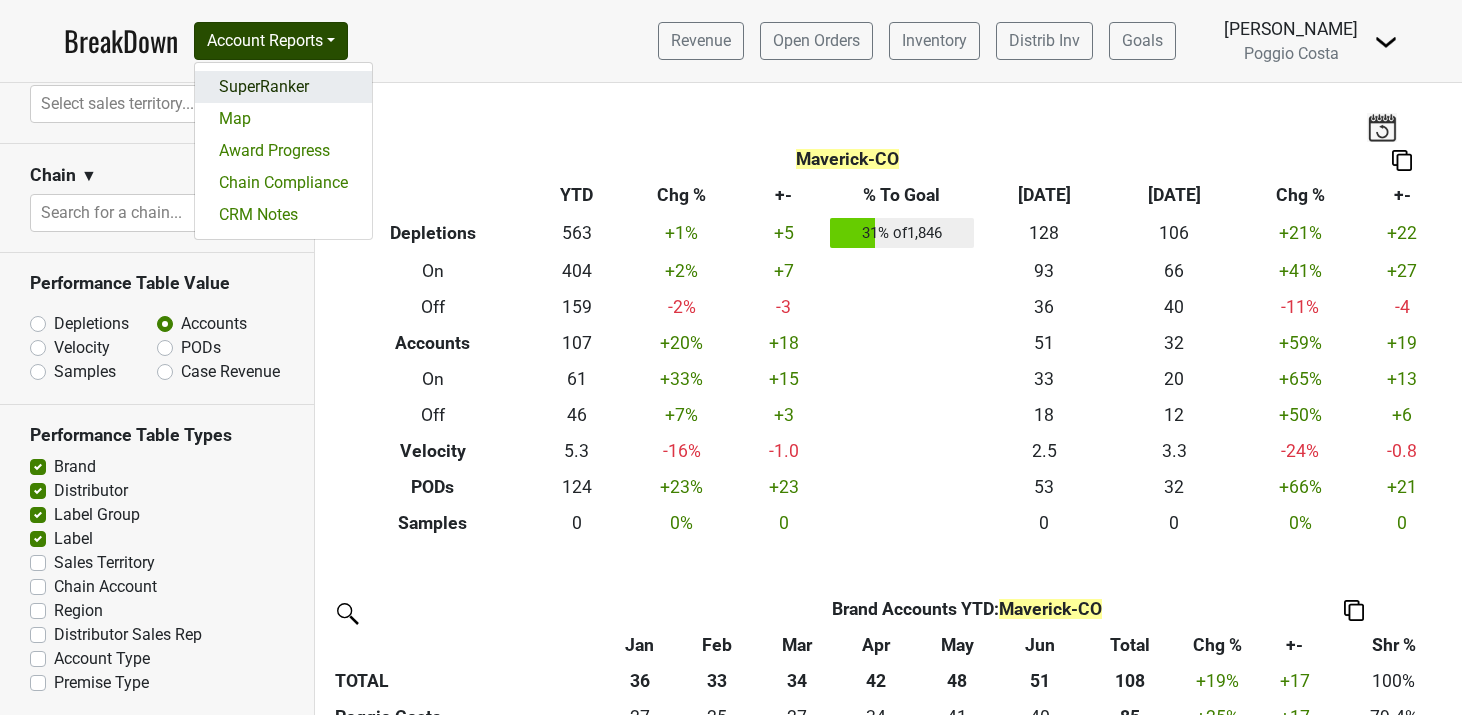 click on "SuperRanker" at bounding box center [283, 87] 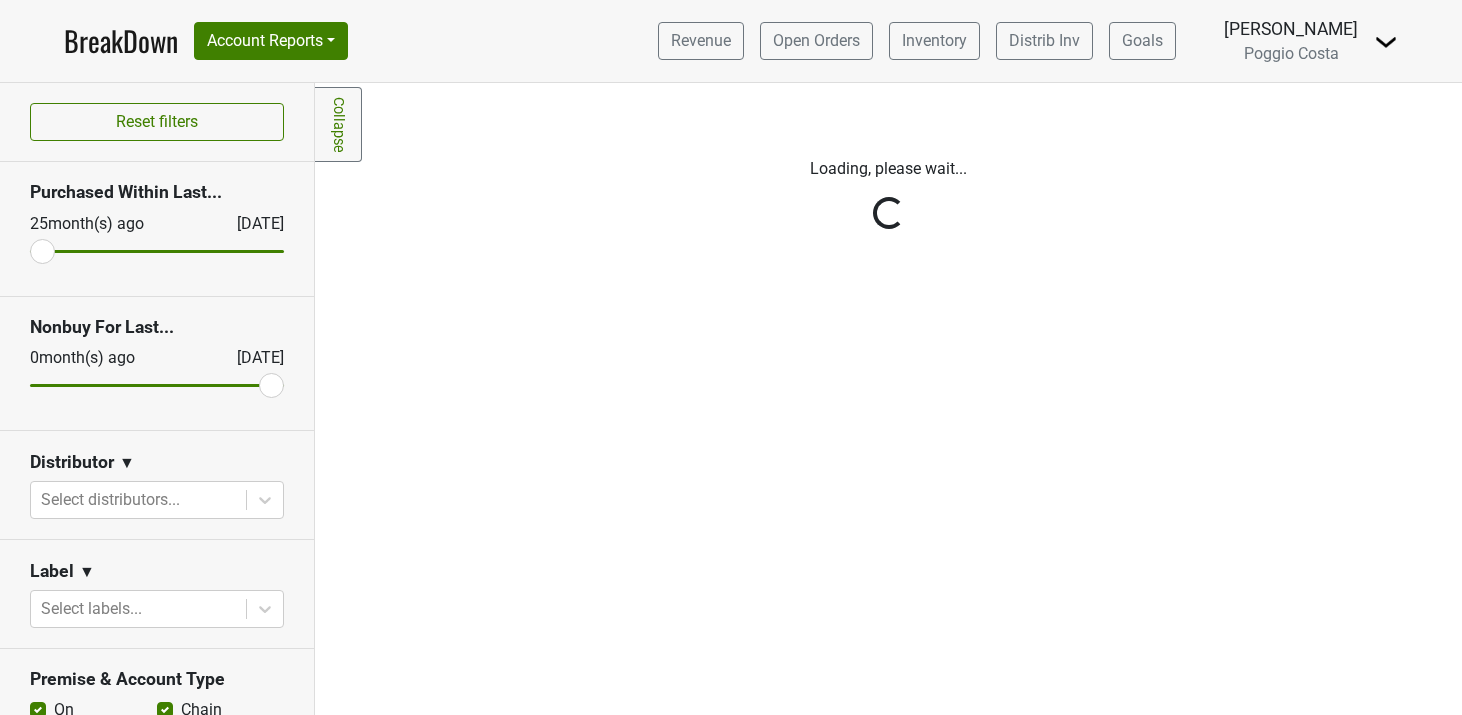 scroll, scrollTop: 0, scrollLeft: 0, axis: both 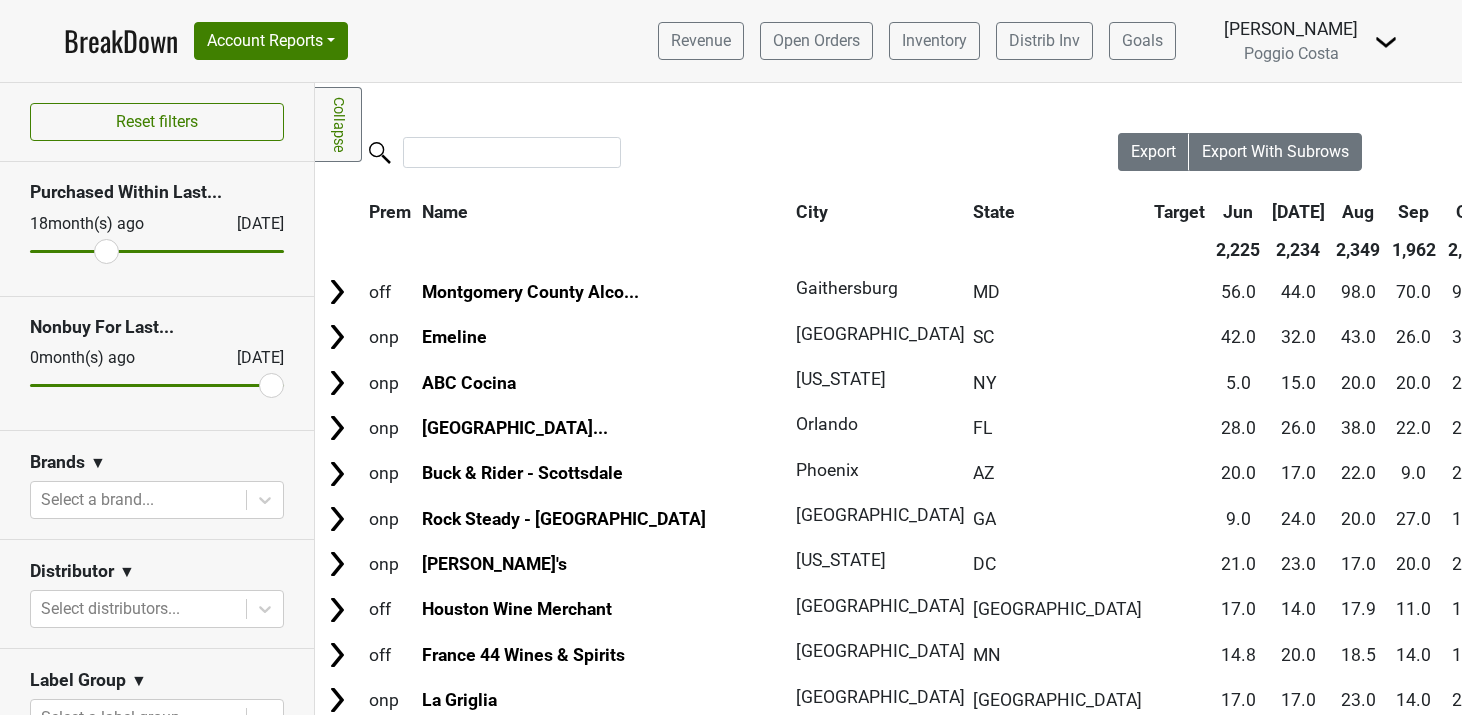 drag, startPoint x: 43, startPoint y: 247, endPoint x: 103, endPoint y: 238, distance: 60.671246 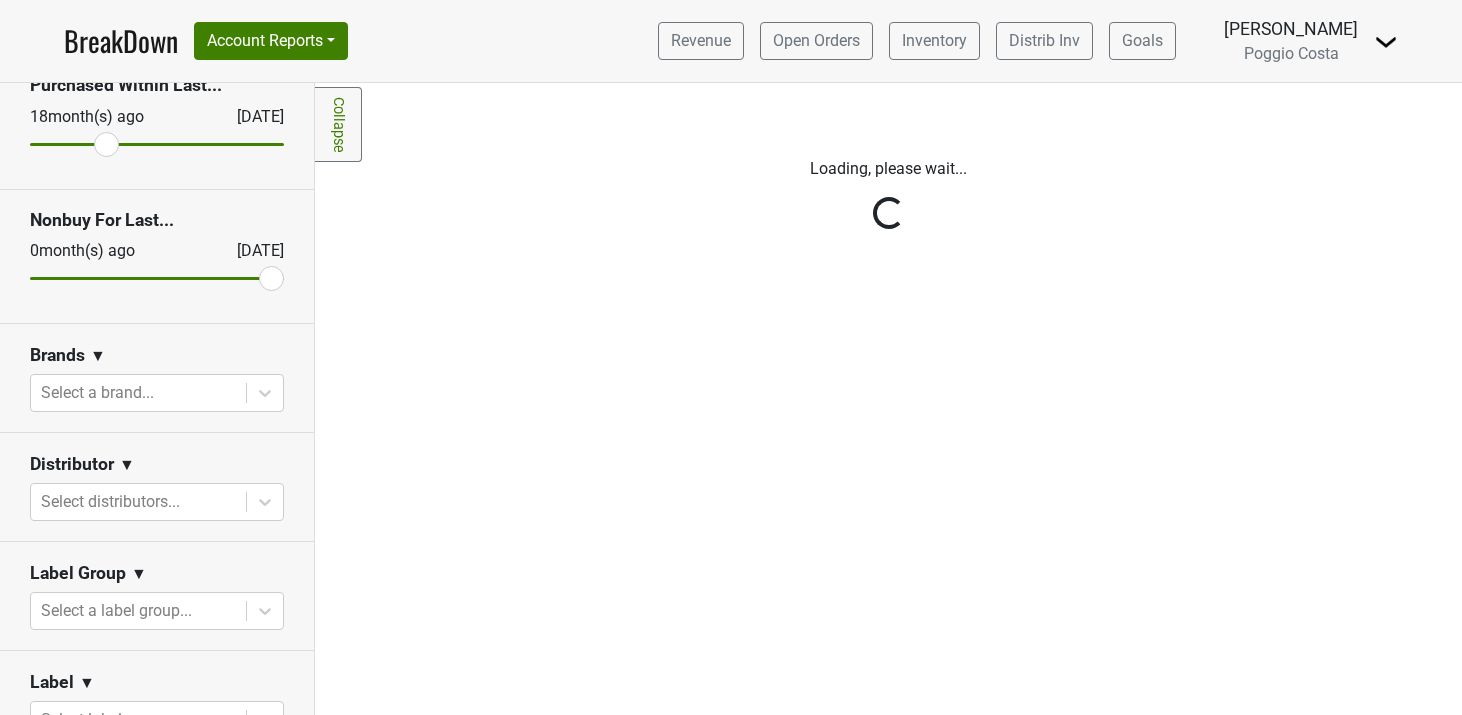 scroll, scrollTop: 171, scrollLeft: 0, axis: vertical 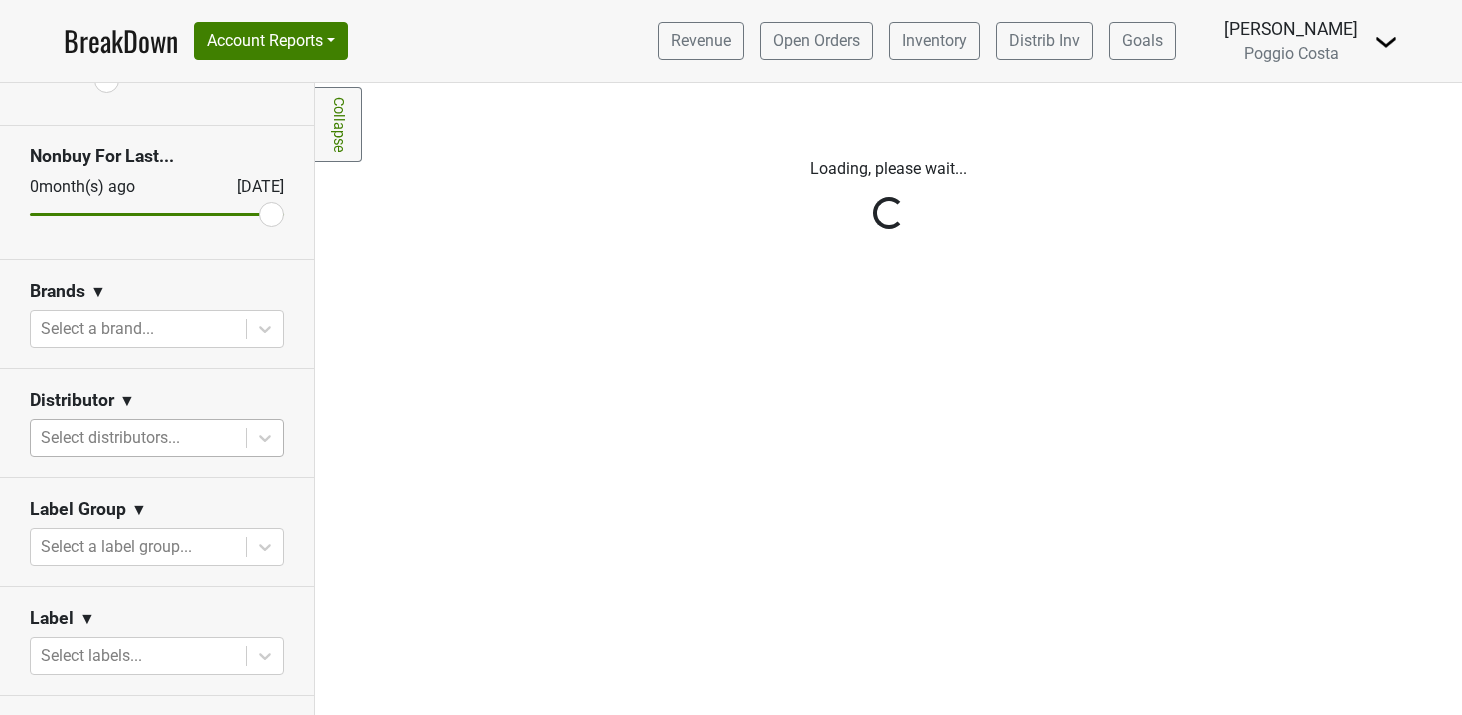 click at bounding box center (138, 438) 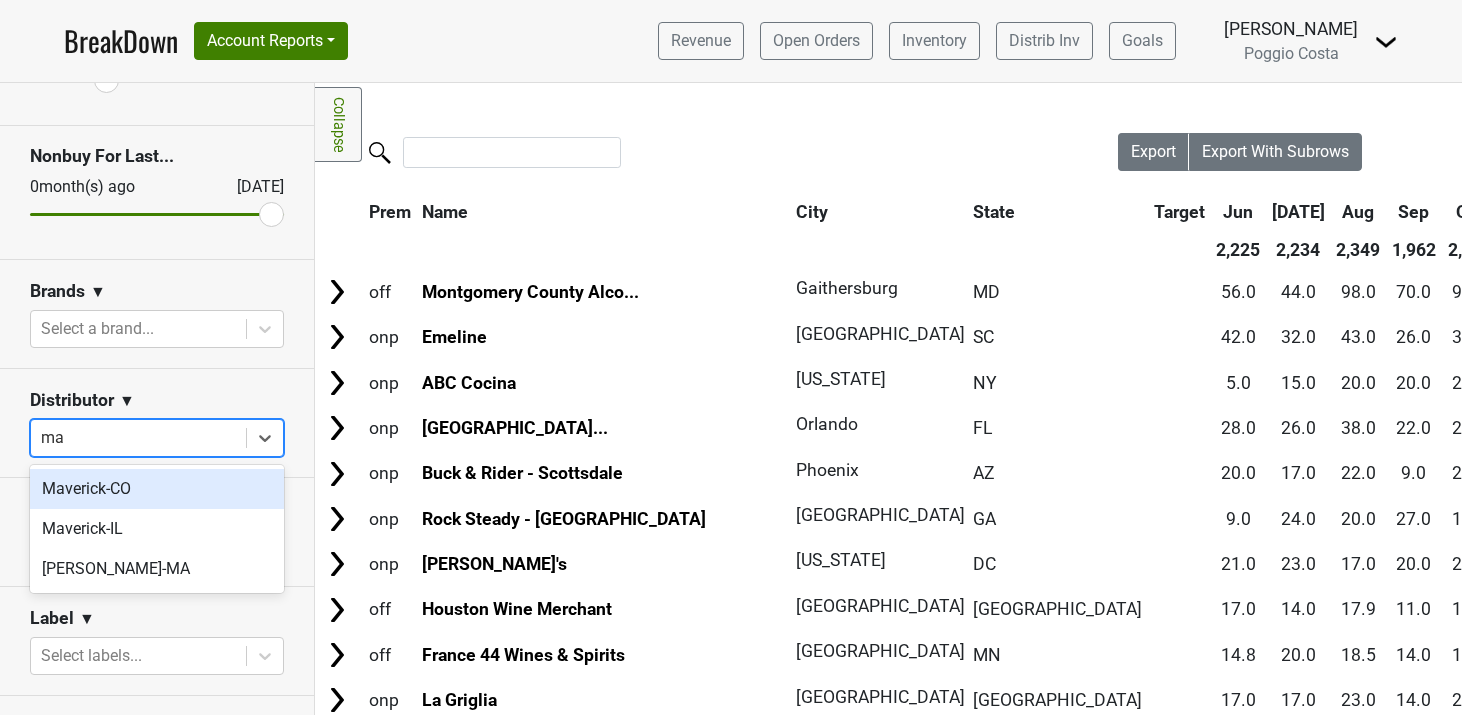 type on "mav" 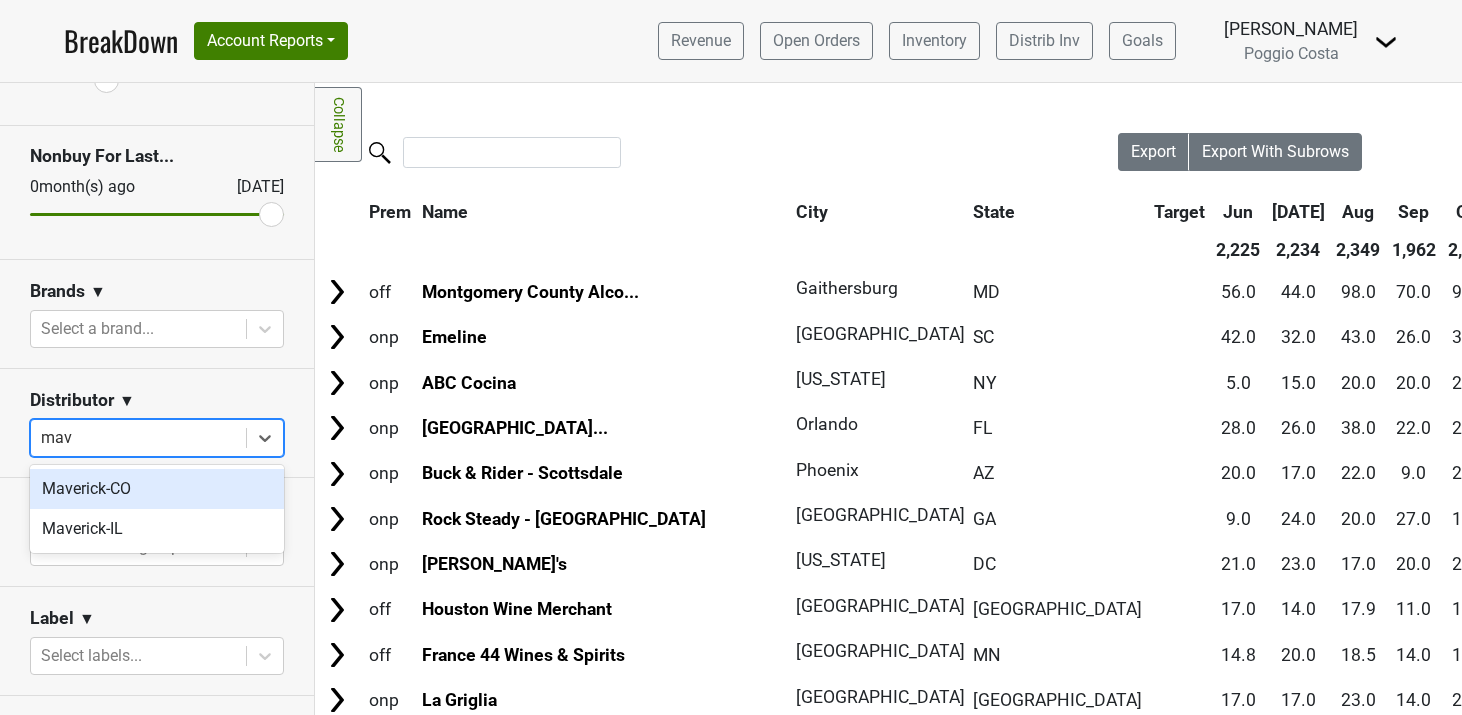 click on "Maverick-CO" at bounding box center (157, 489) 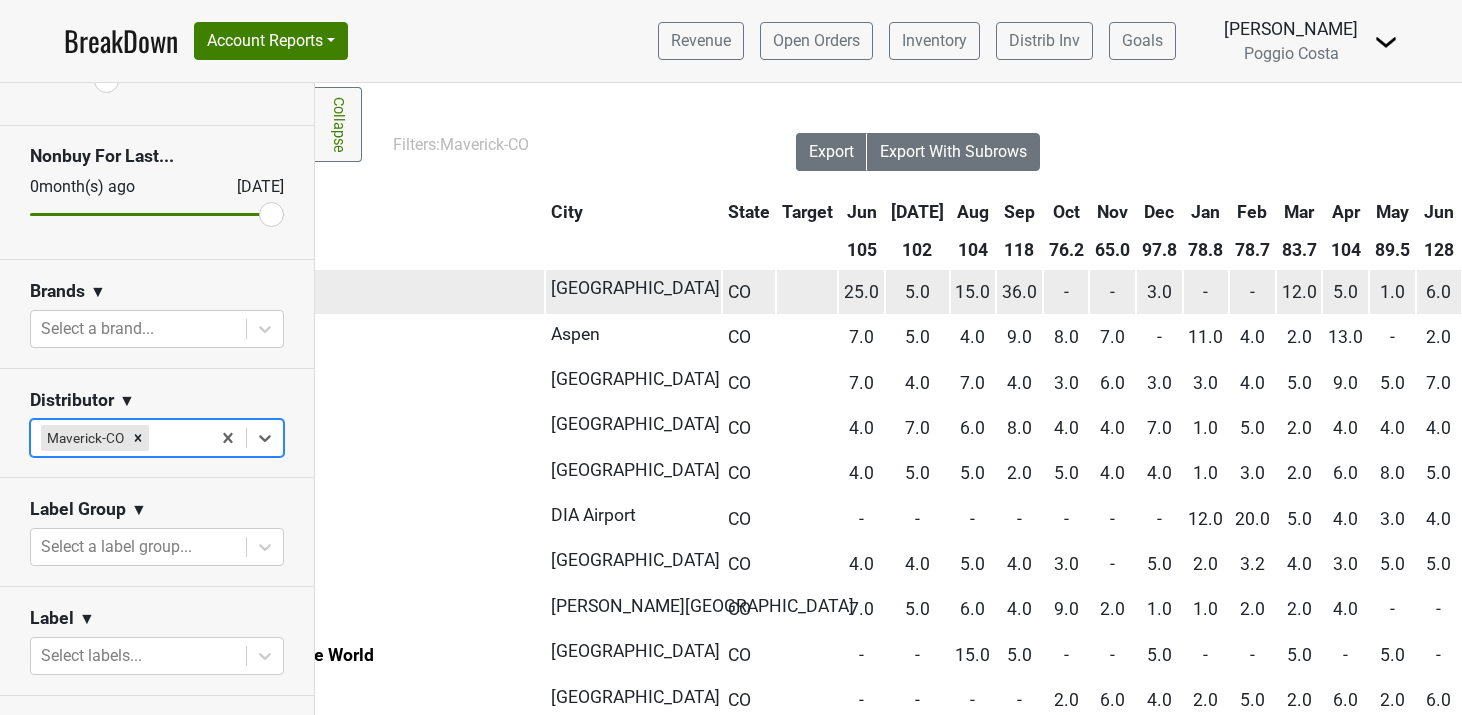 scroll, scrollTop: 0, scrollLeft: 324, axis: horizontal 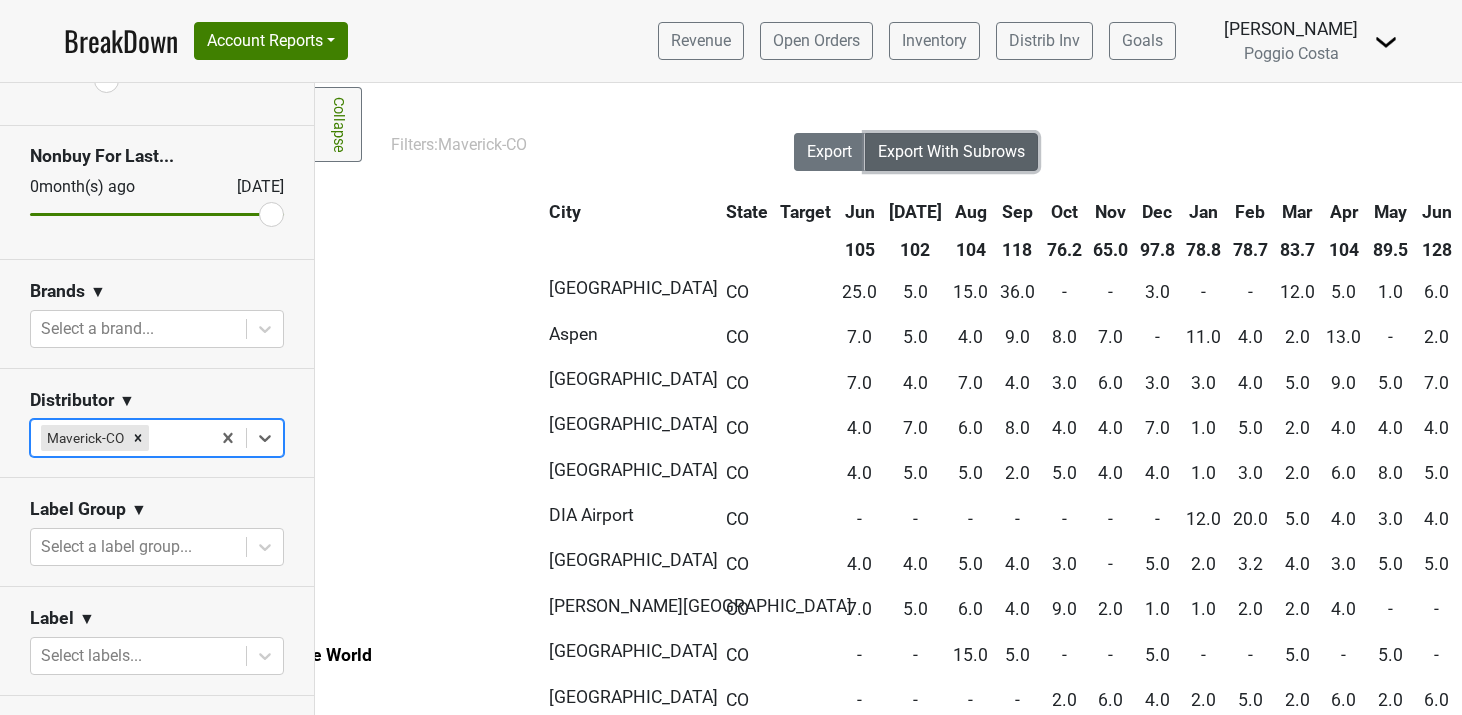 click on "Export With Subrows" at bounding box center (951, 151) 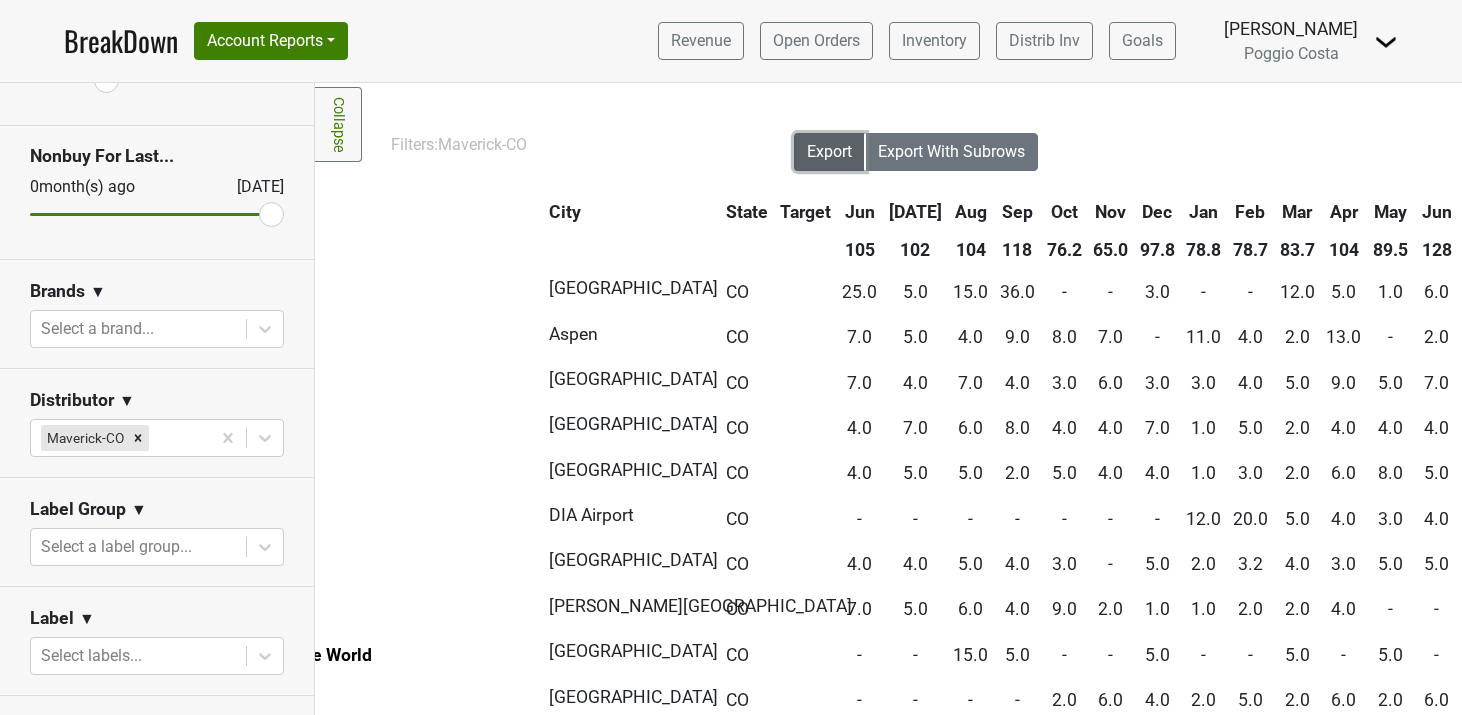 click on "Export" at bounding box center [829, 151] 